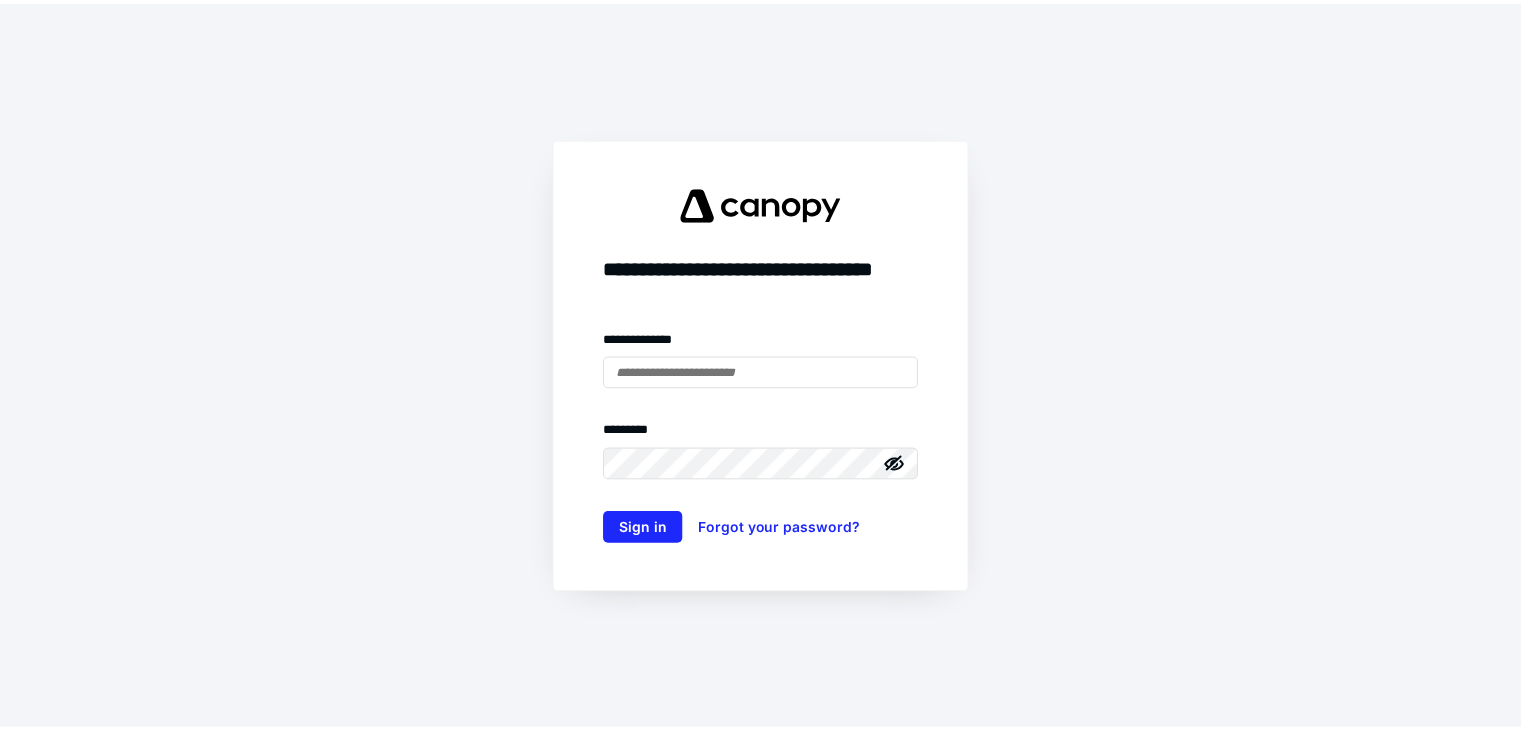 scroll, scrollTop: 0, scrollLeft: 0, axis: both 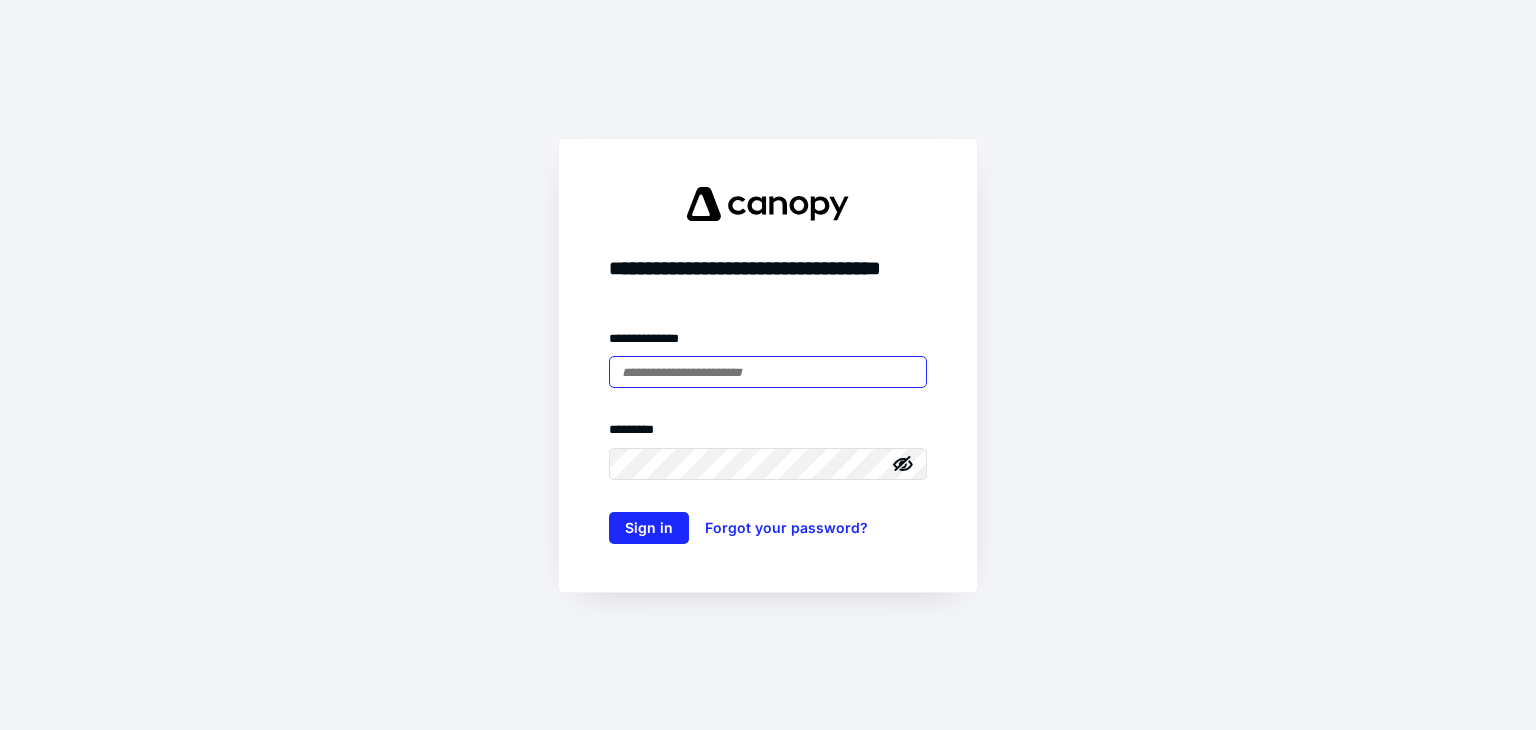 click at bounding box center [768, 372] 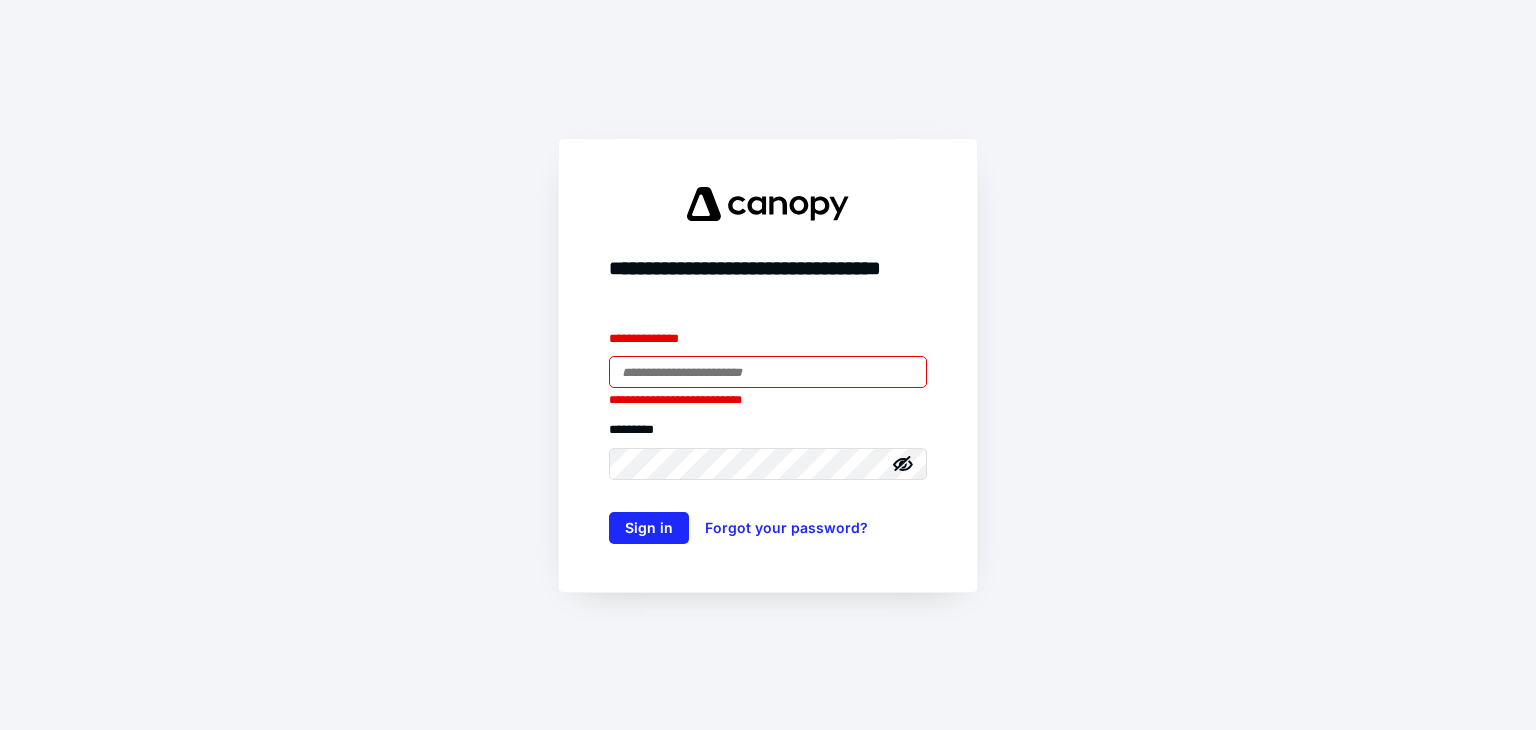 click on "Sign in" at bounding box center (649, 528) 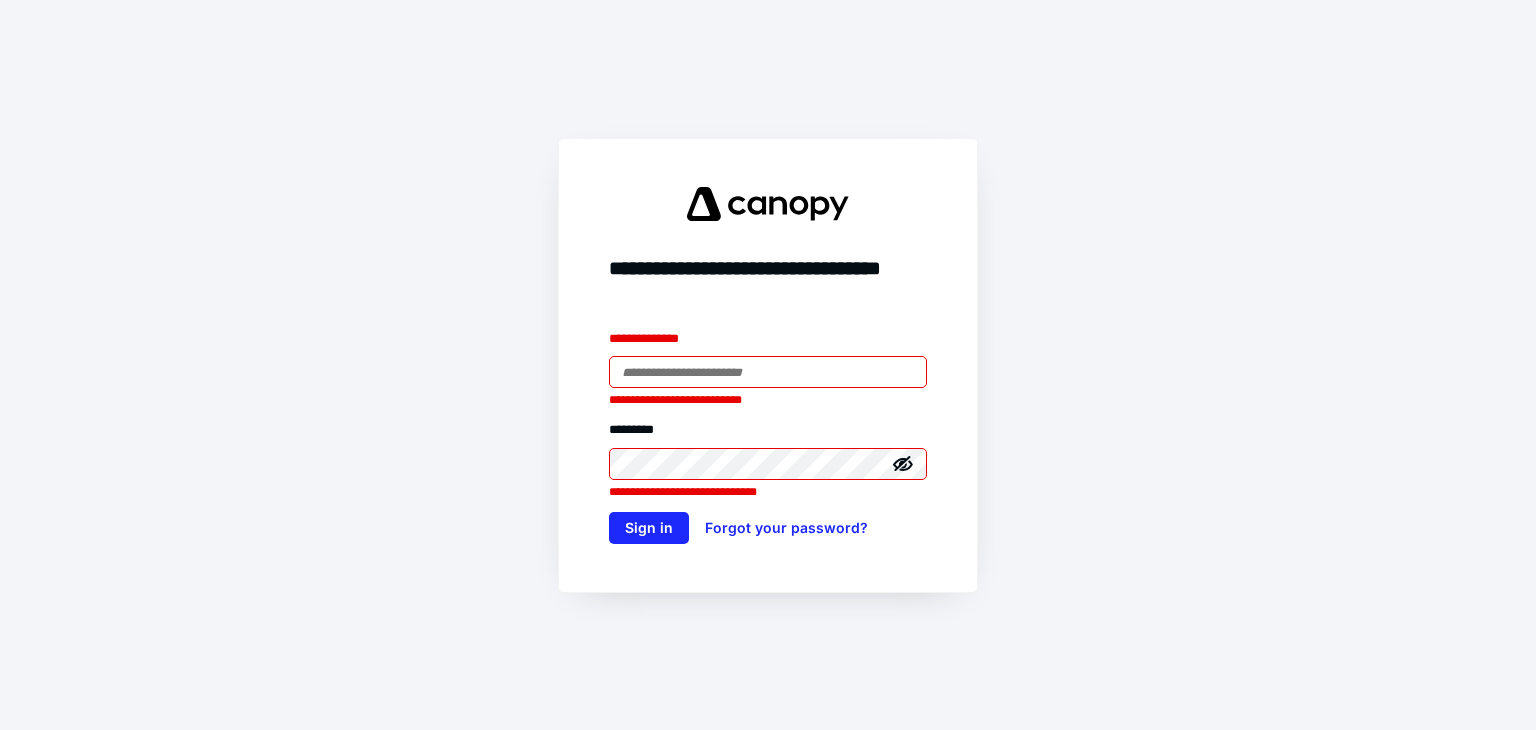 type on "**********" 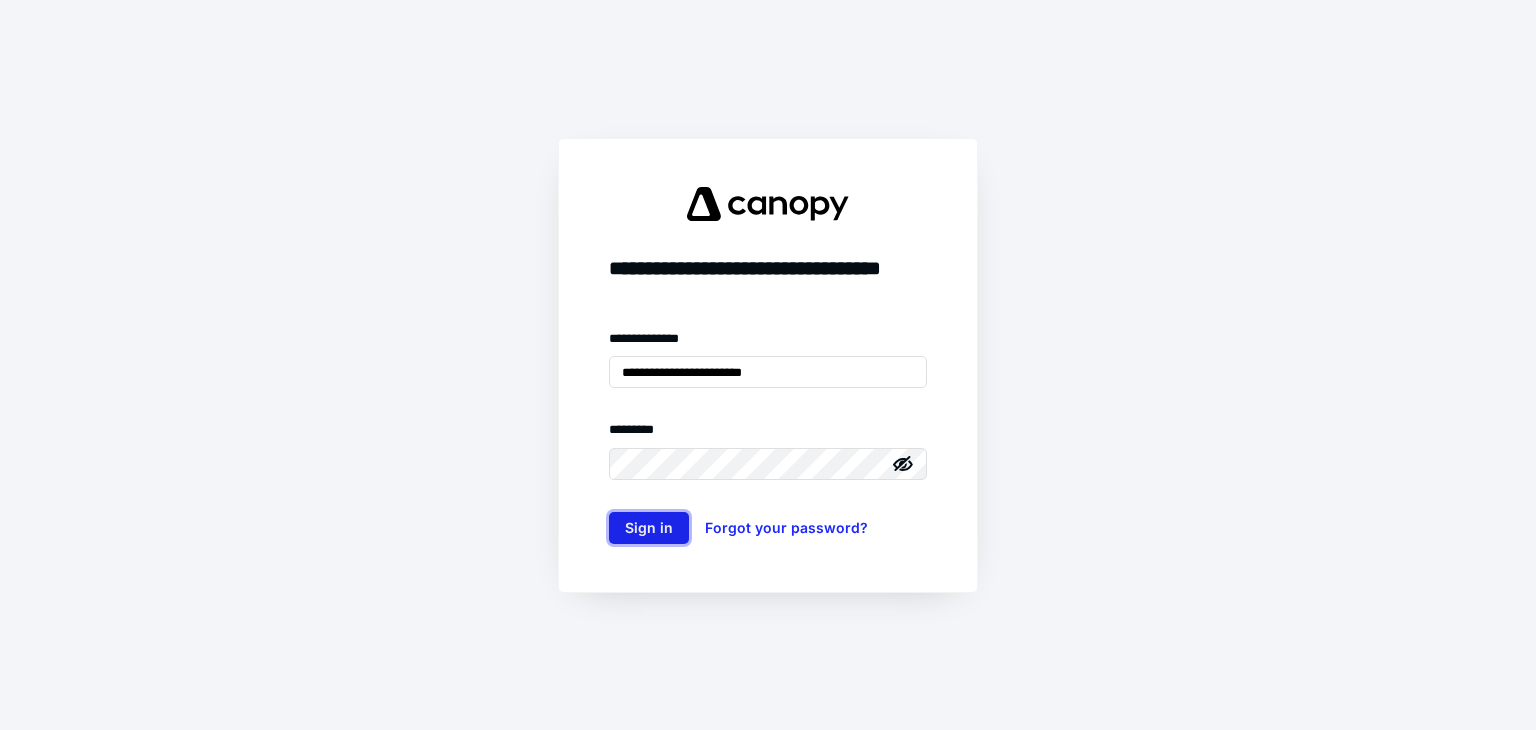 click on "Sign in" at bounding box center [649, 528] 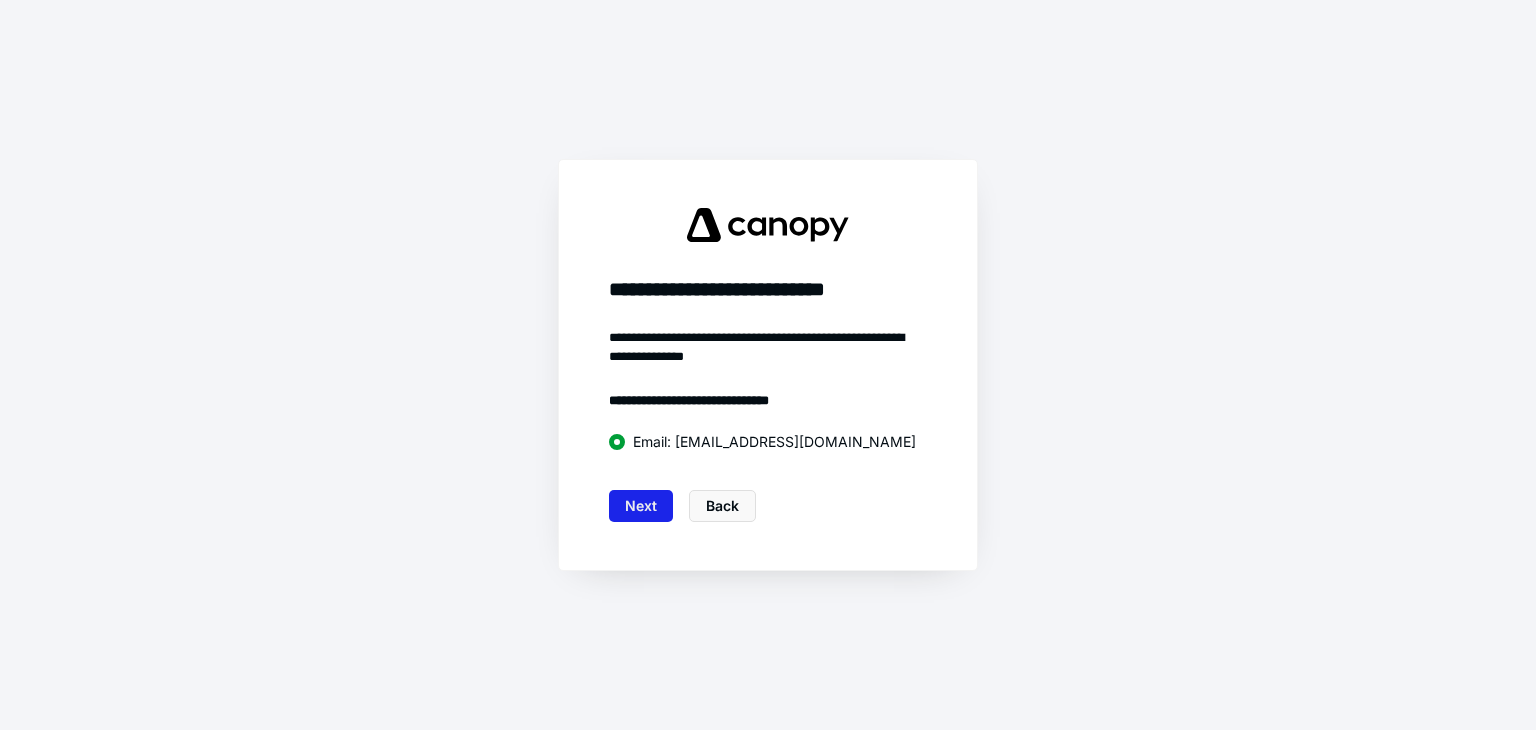 click on "Next" at bounding box center (641, 506) 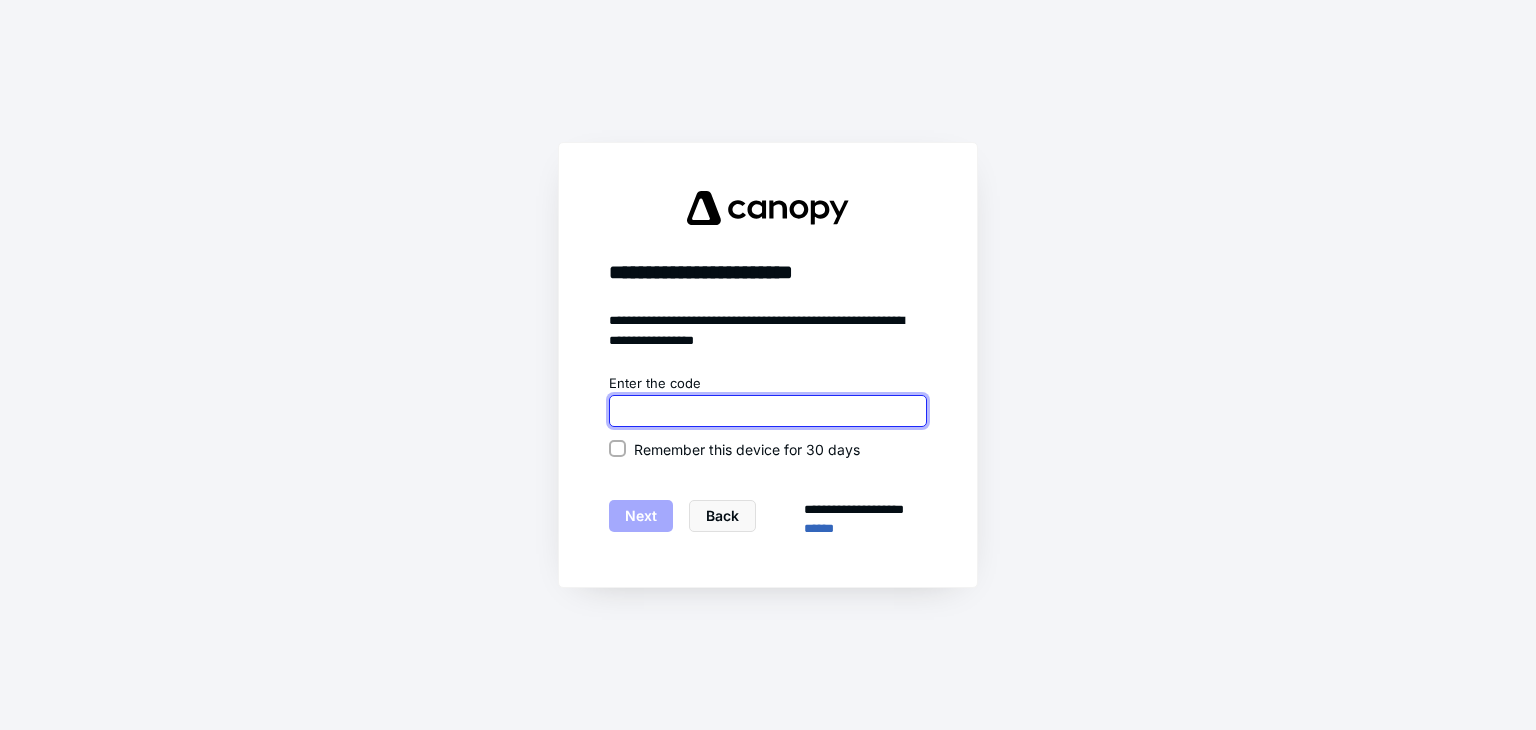 click at bounding box center [768, 411] 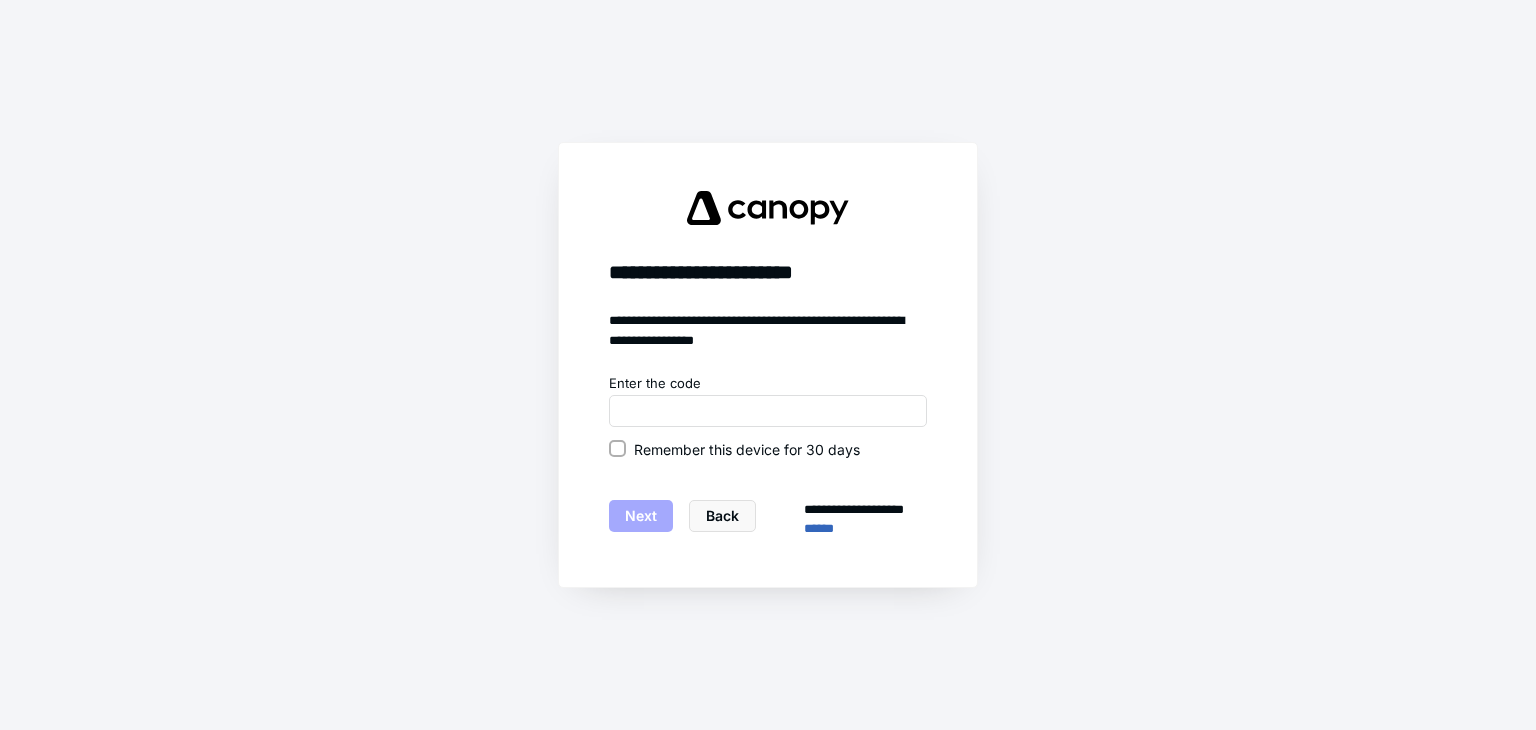 click 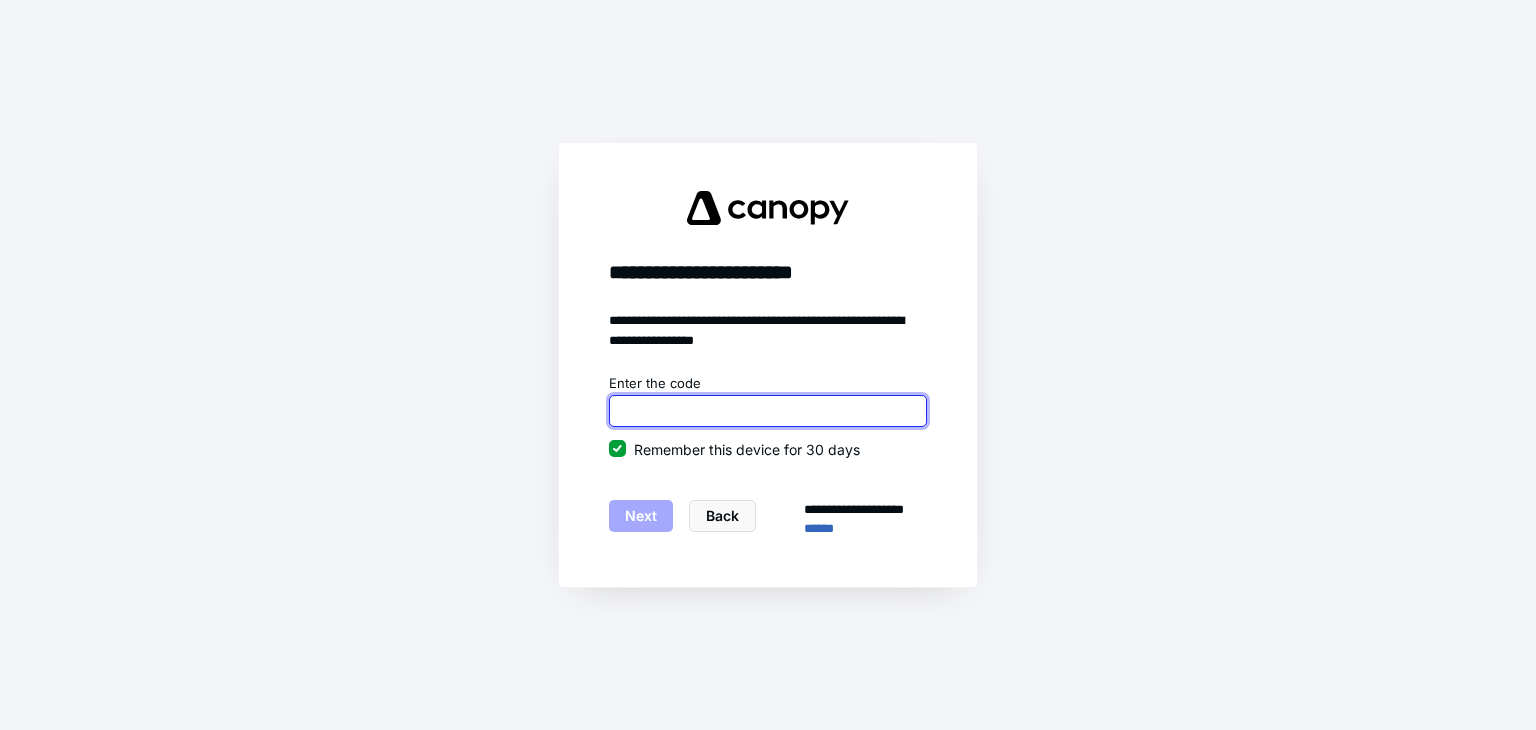 click at bounding box center [768, 411] 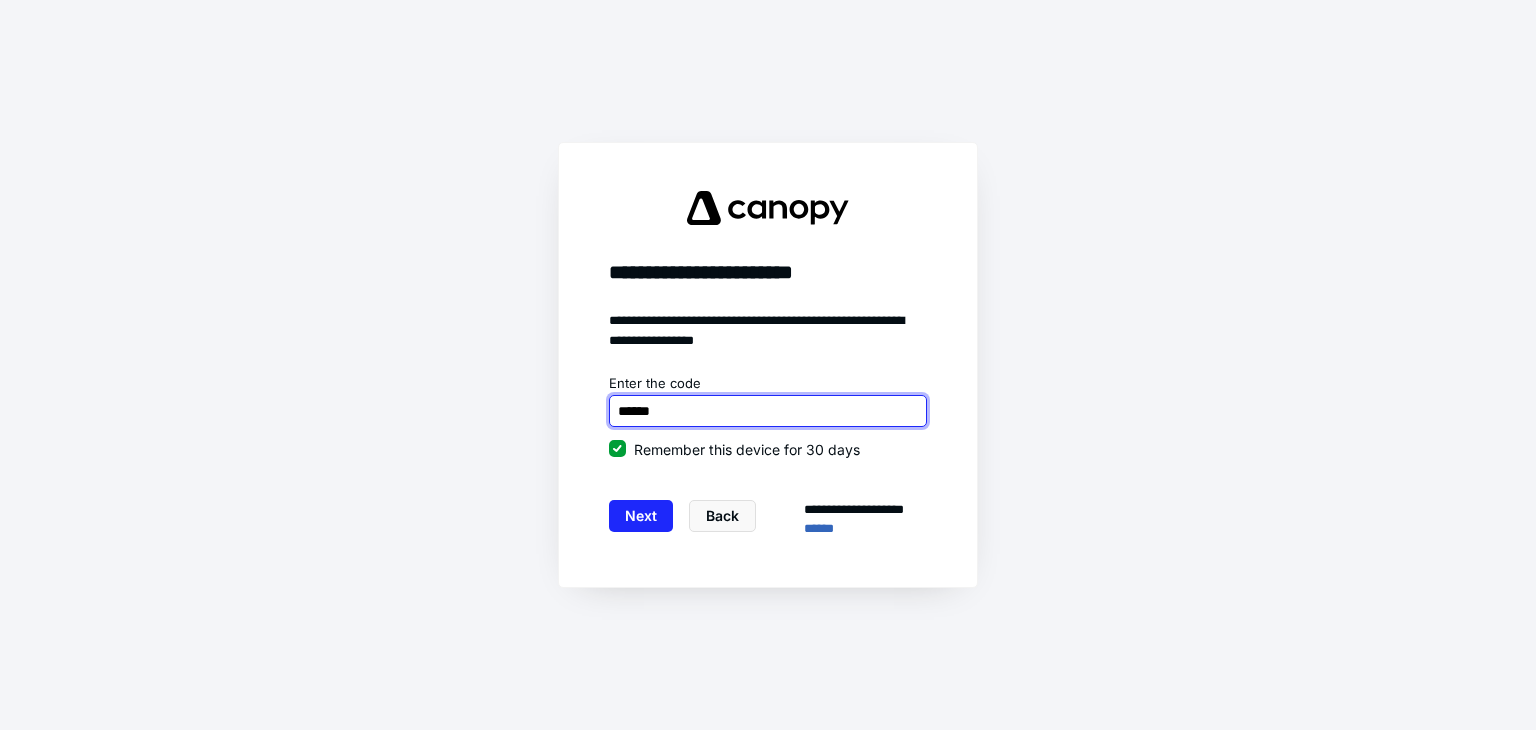 type on "******" 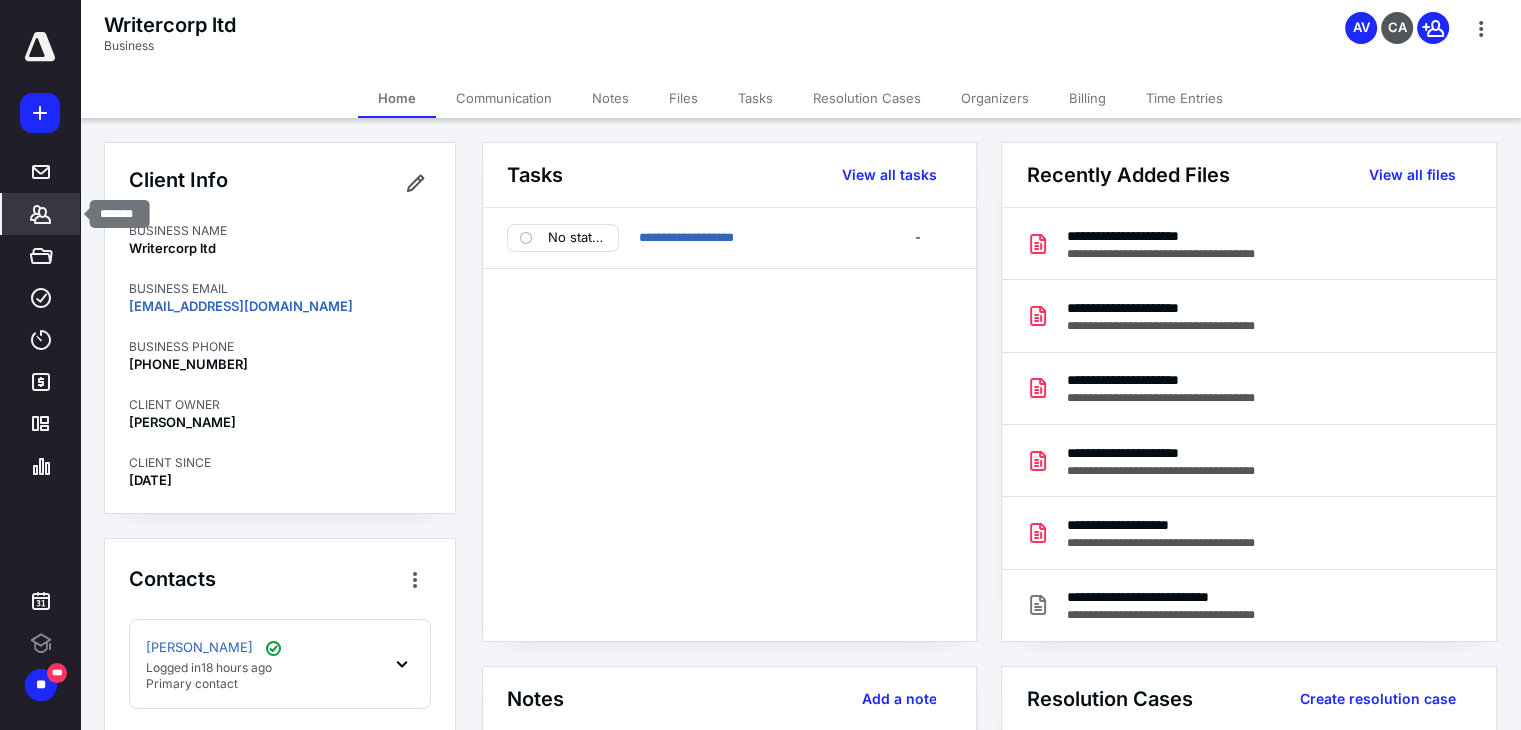 click on "*******" at bounding box center (41, 214) 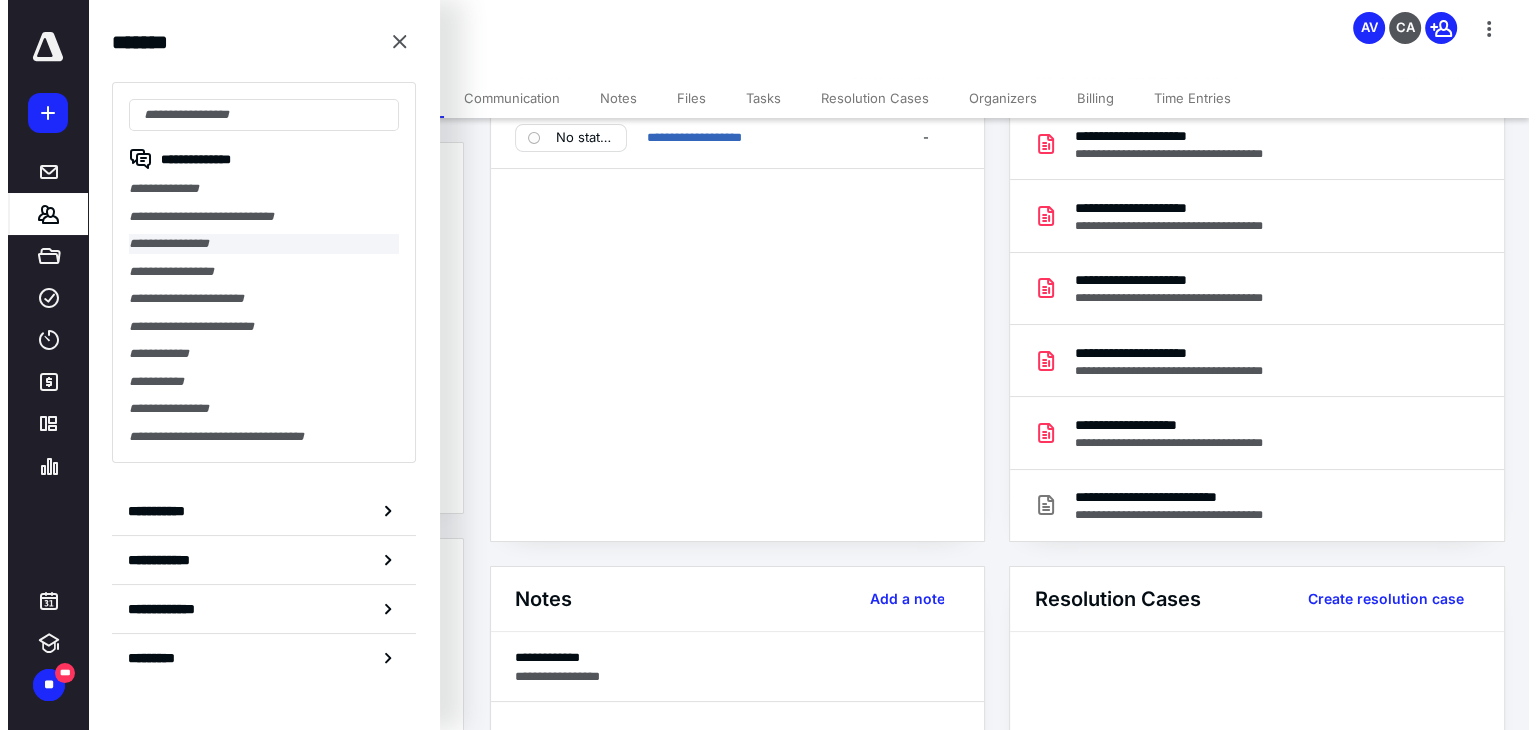 scroll, scrollTop: 0, scrollLeft: 0, axis: both 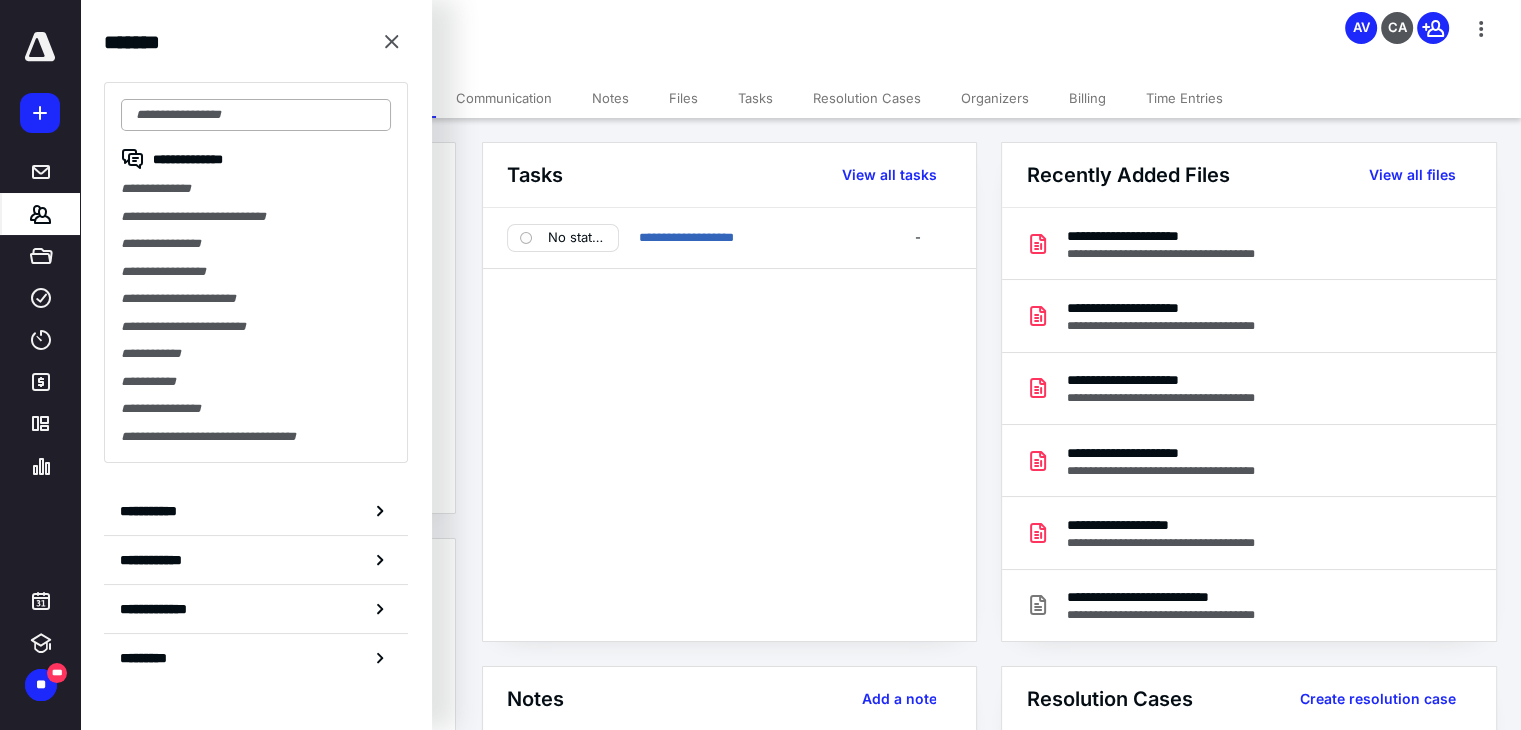 click at bounding box center (256, 115) 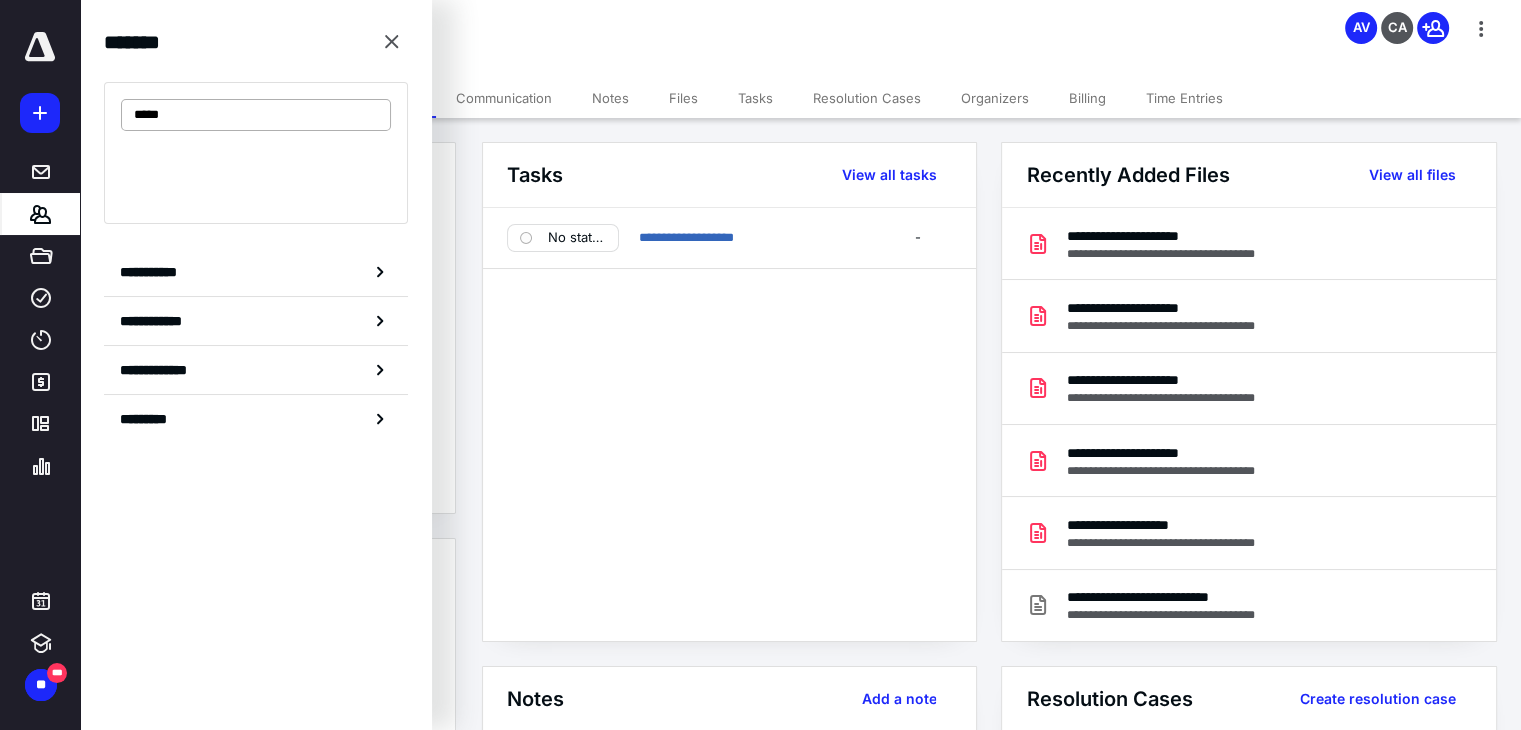 type on "*****" 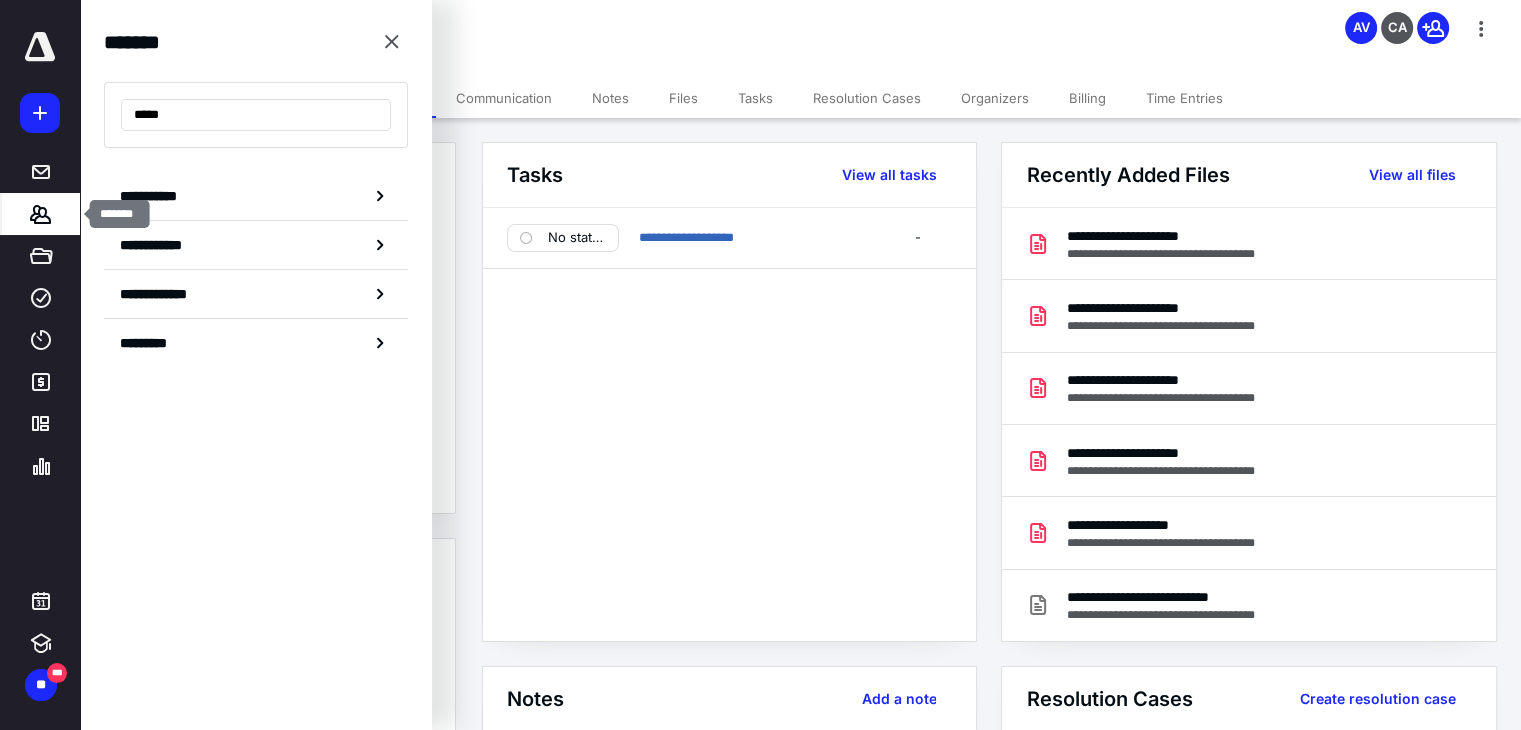 click 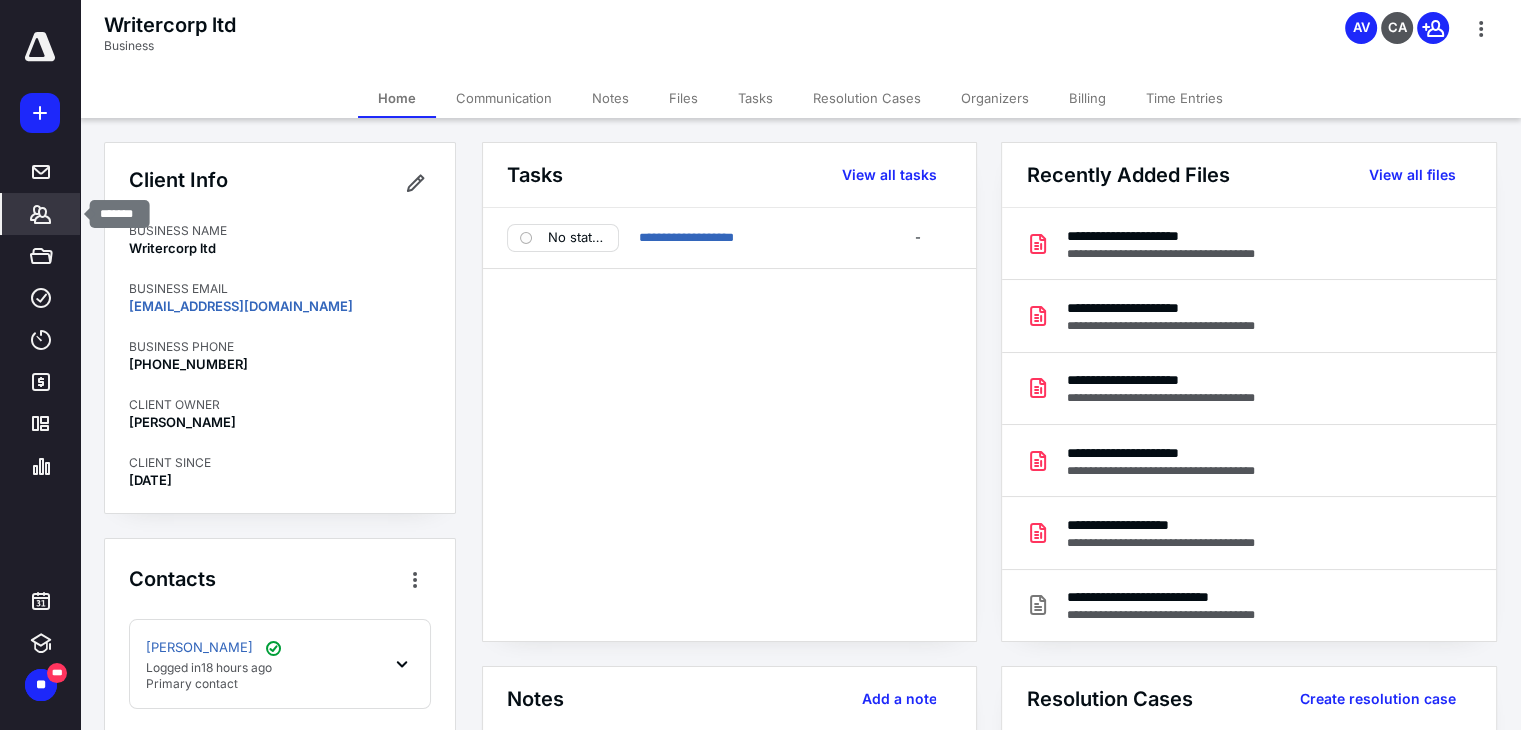 click 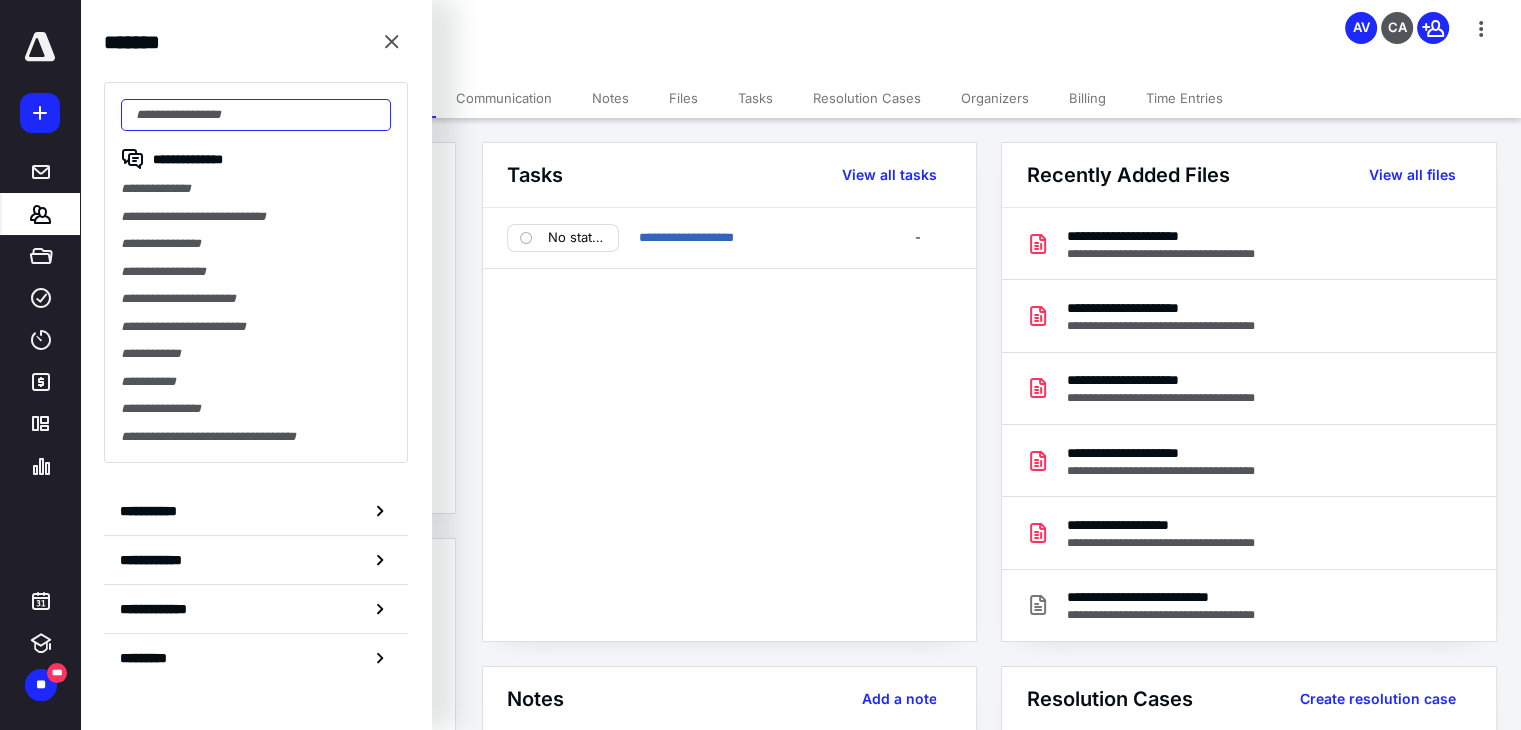 click at bounding box center (256, 115) 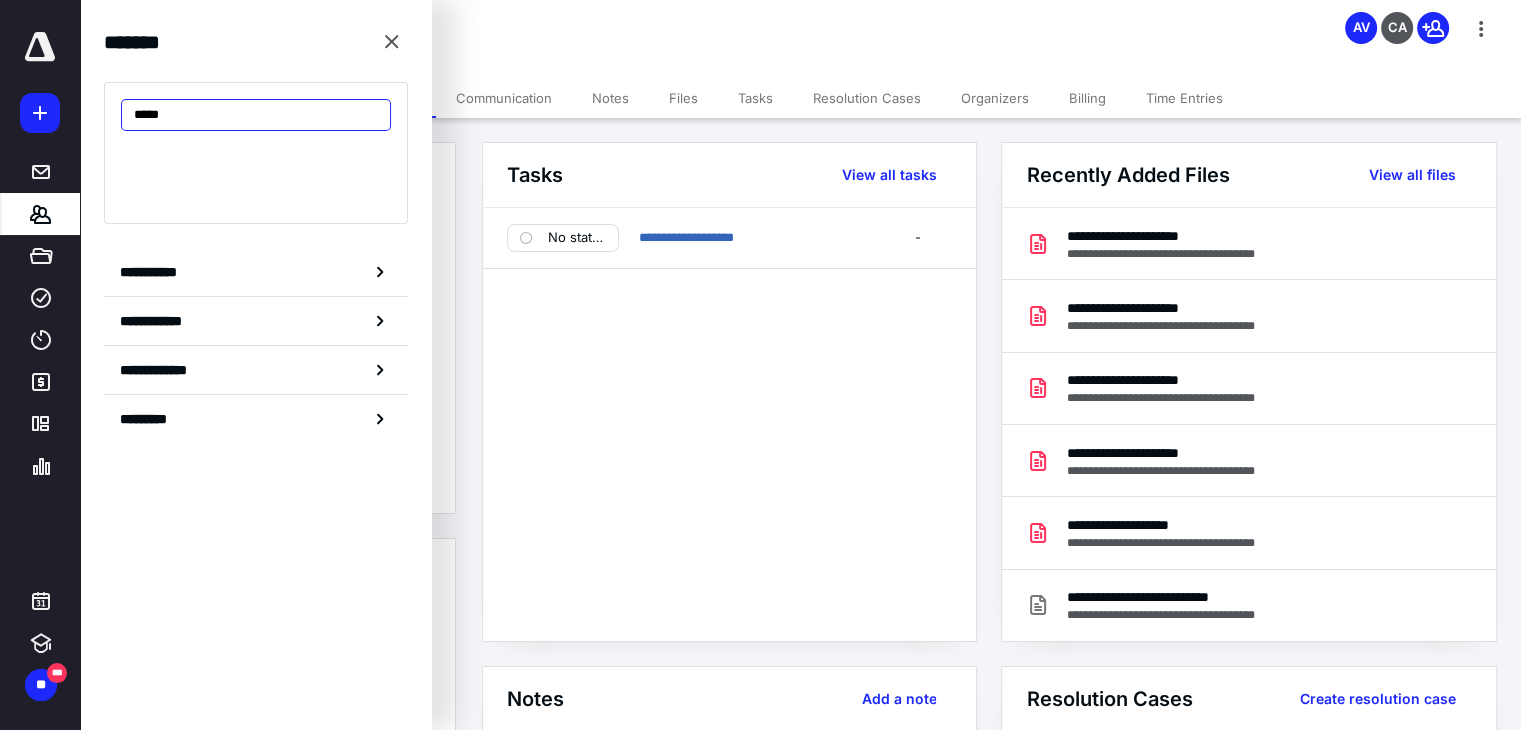 type on "*****" 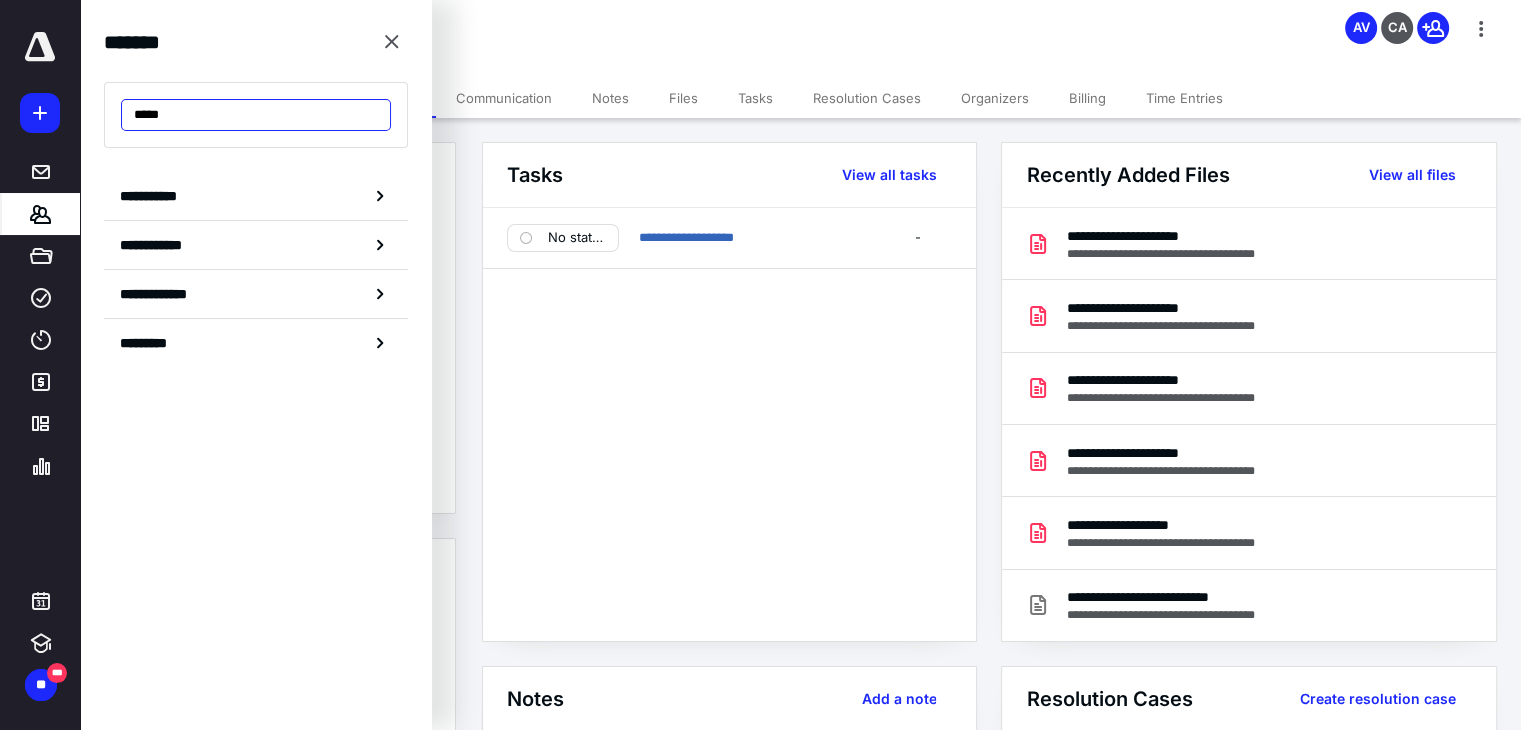 click on "*****" at bounding box center (256, 115) 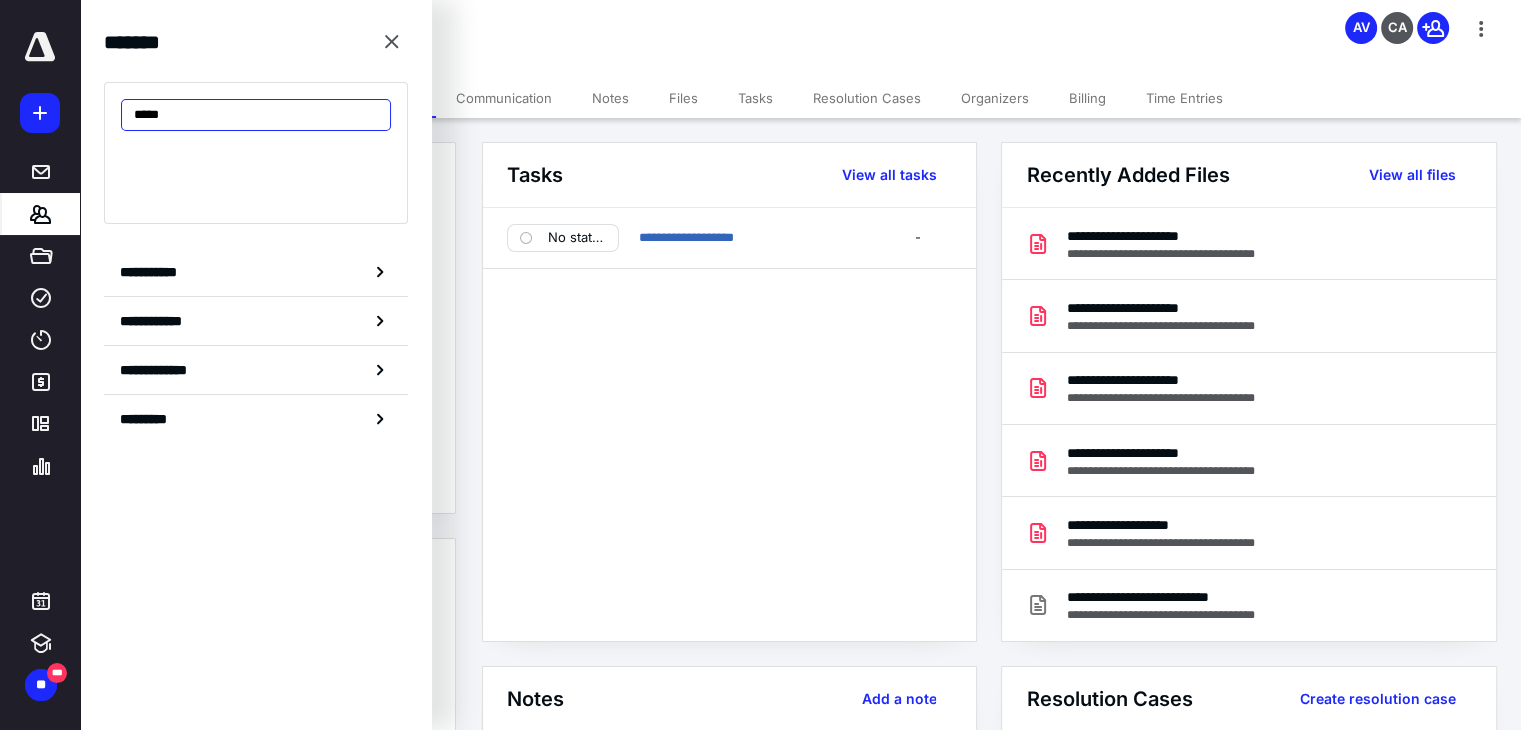 type on "*****" 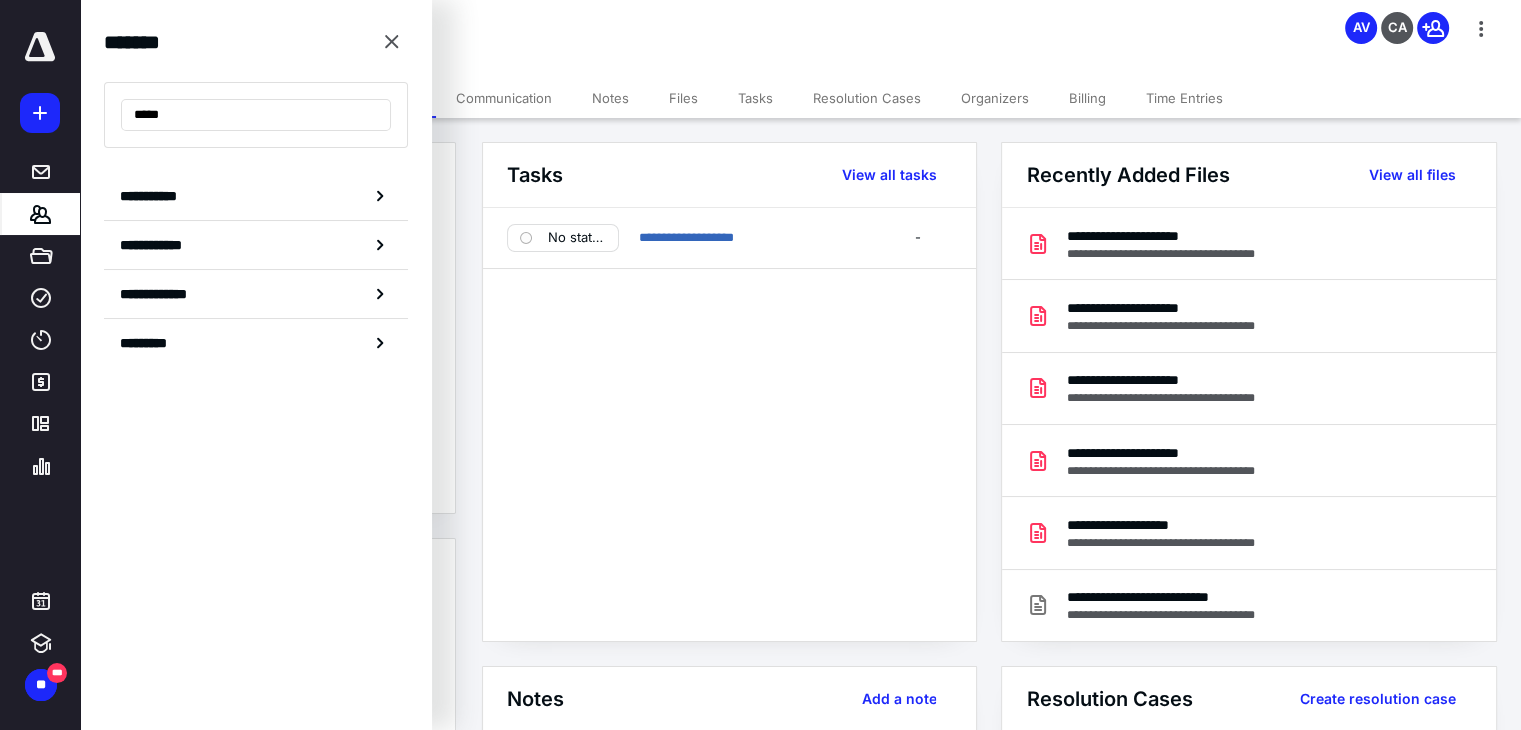 click 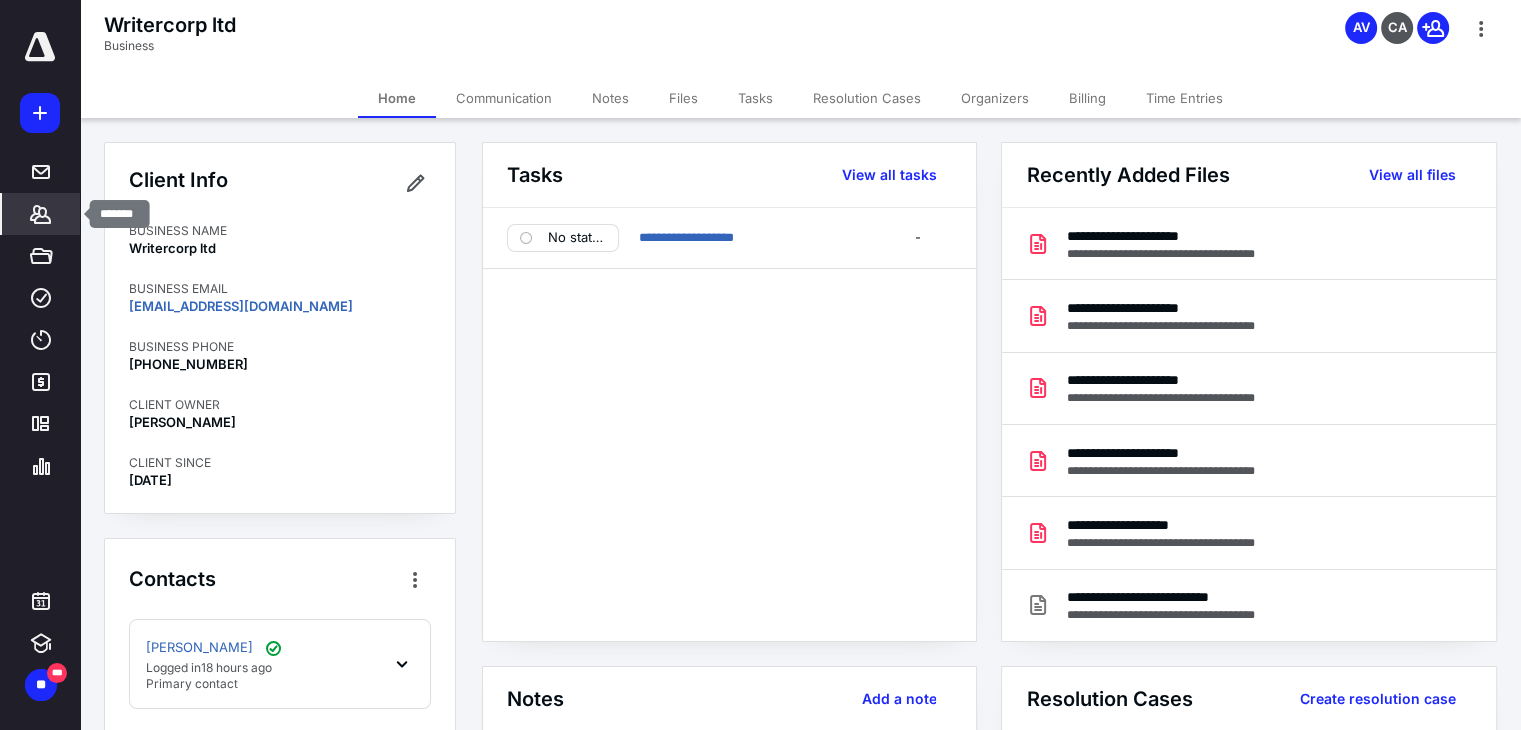 click on "*******" at bounding box center (41, 214) 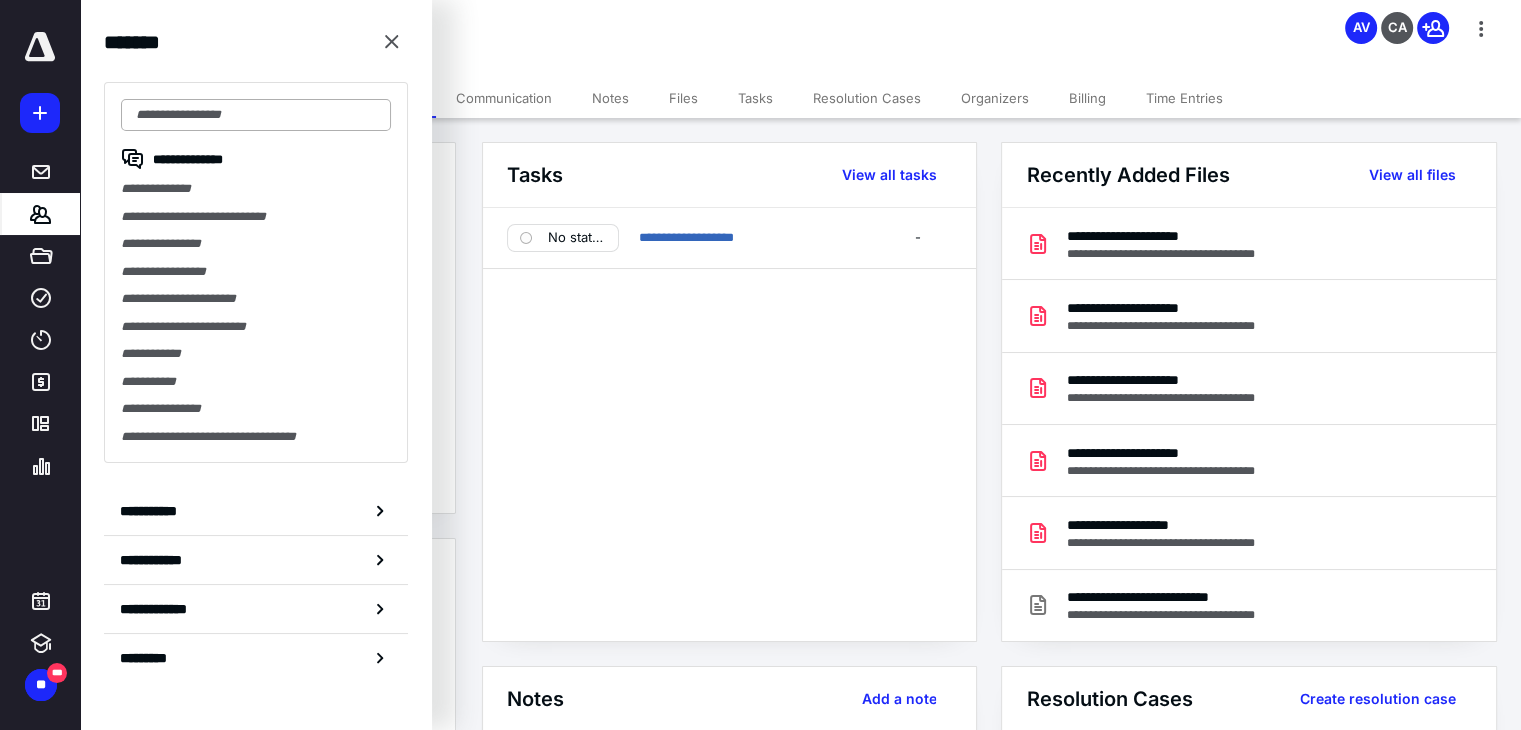 click at bounding box center [256, 115] 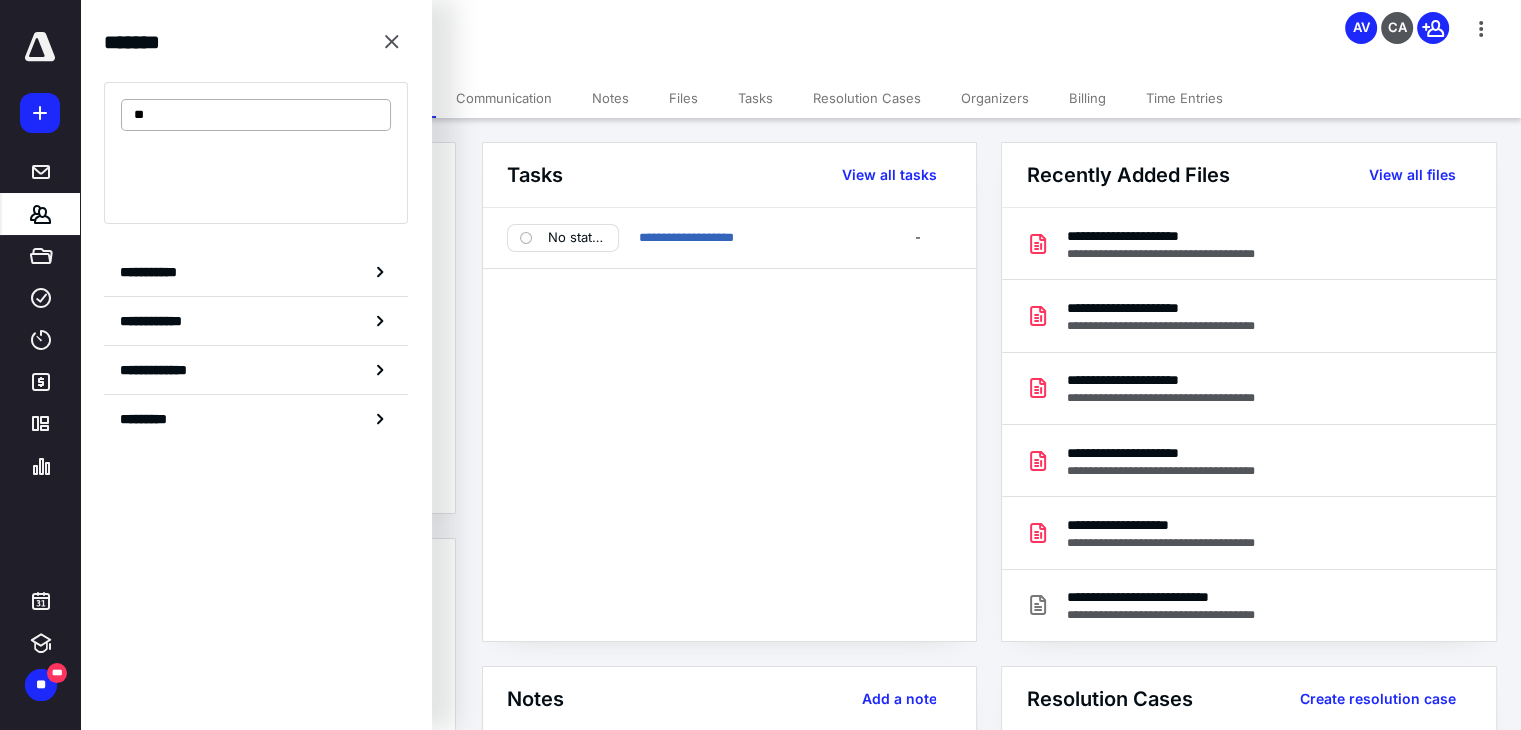 type on "*" 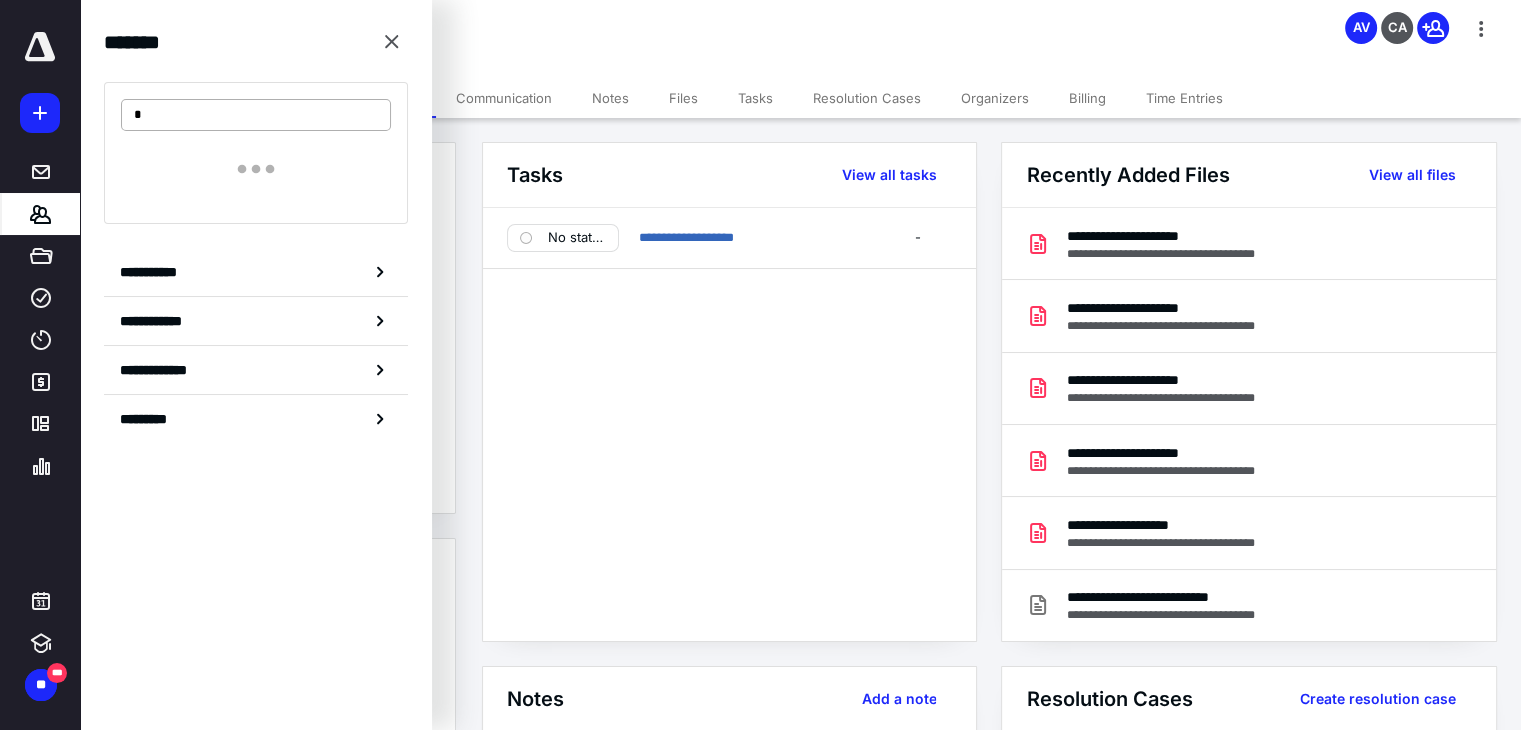 type 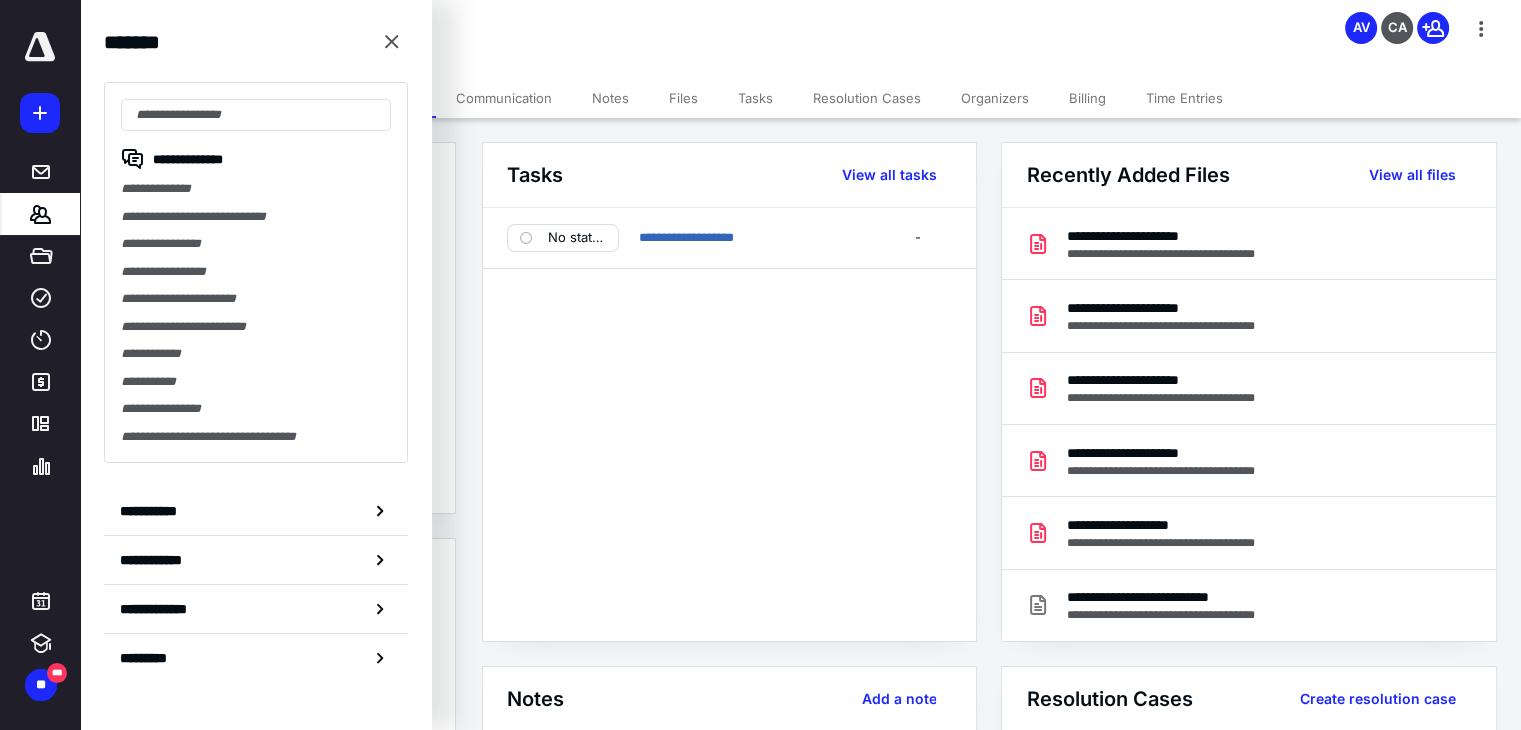 click on "Writercorp ltd Business AV CA" at bounding box center (800, 39) 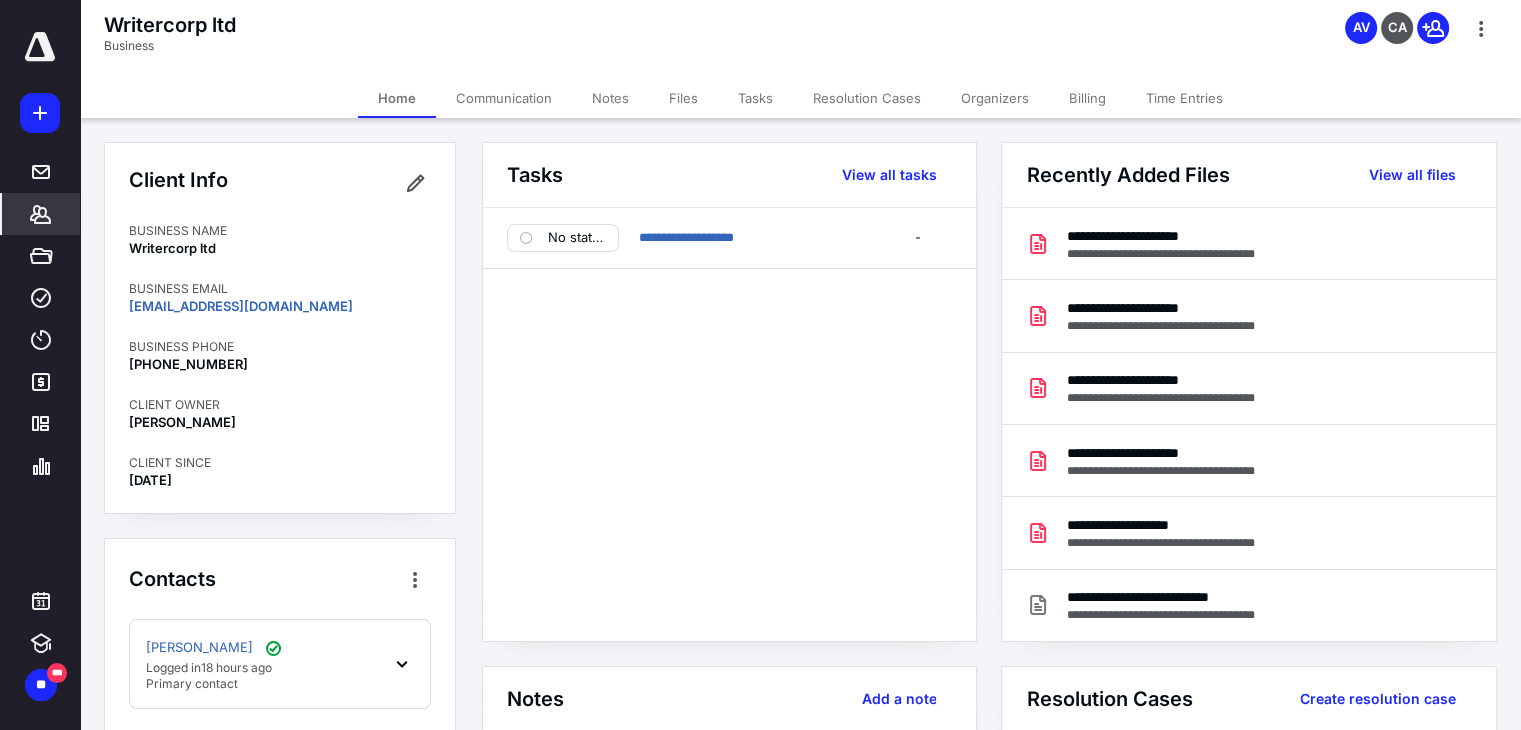click 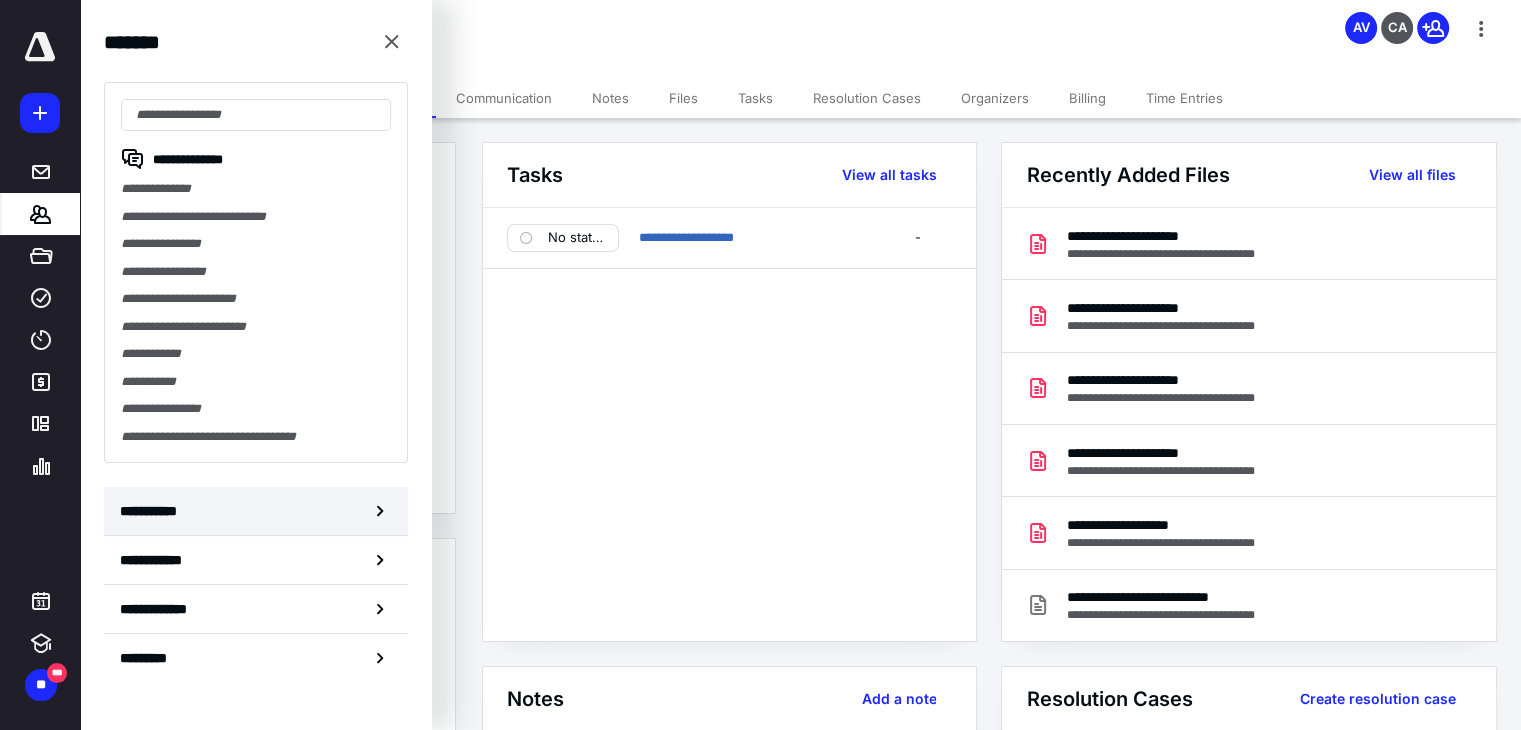 click on "**********" at bounding box center (256, 511) 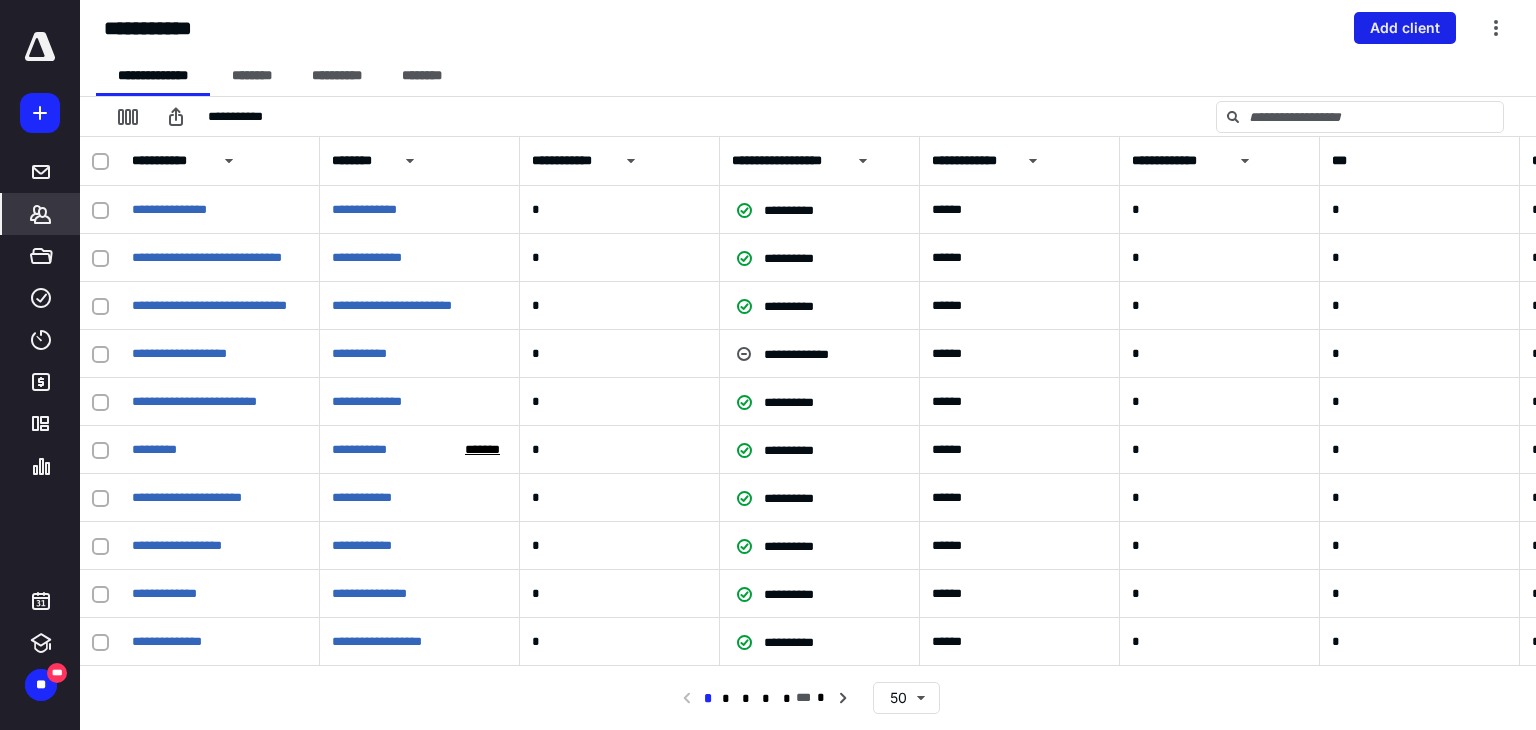 click on "Add client" at bounding box center (1405, 28) 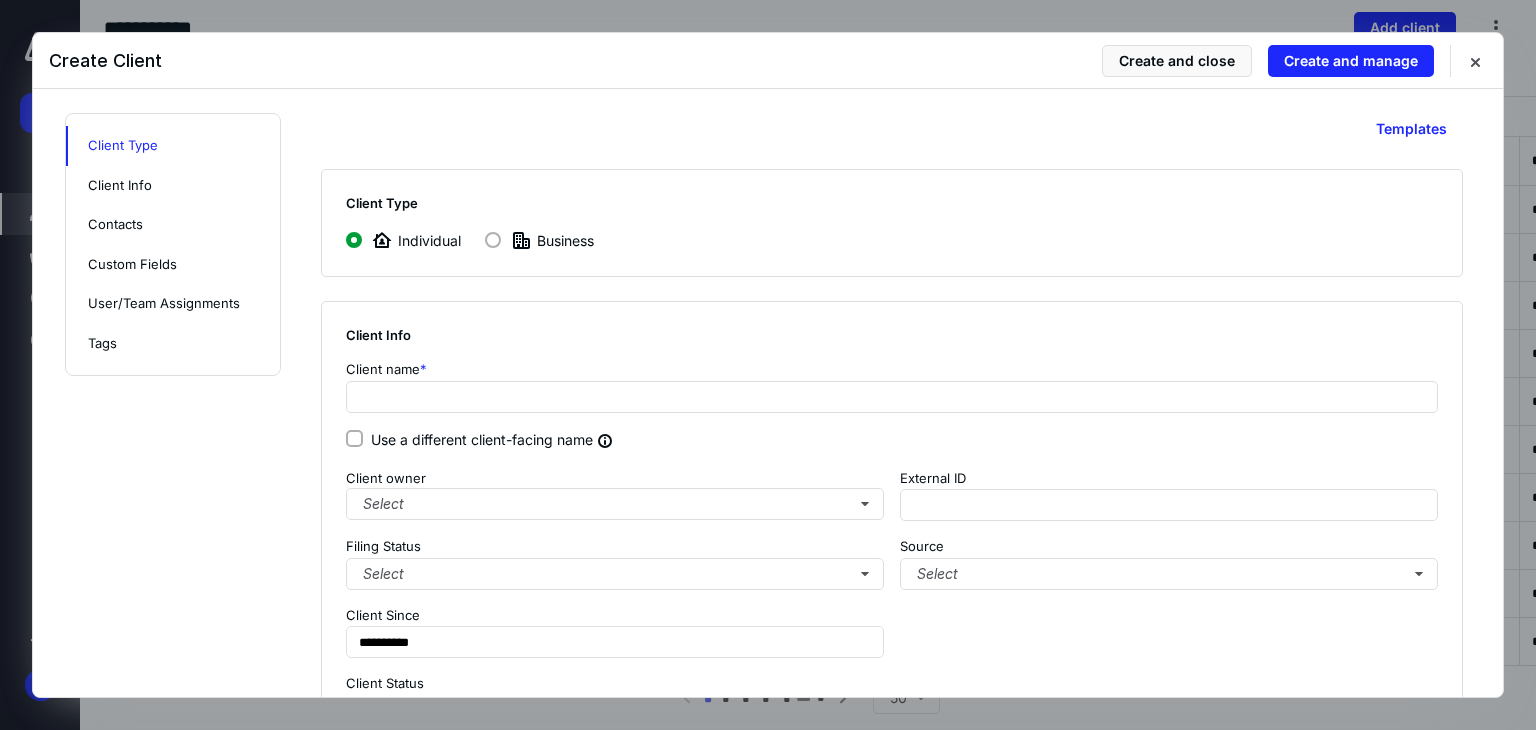 click at bounding box center [493, 240] 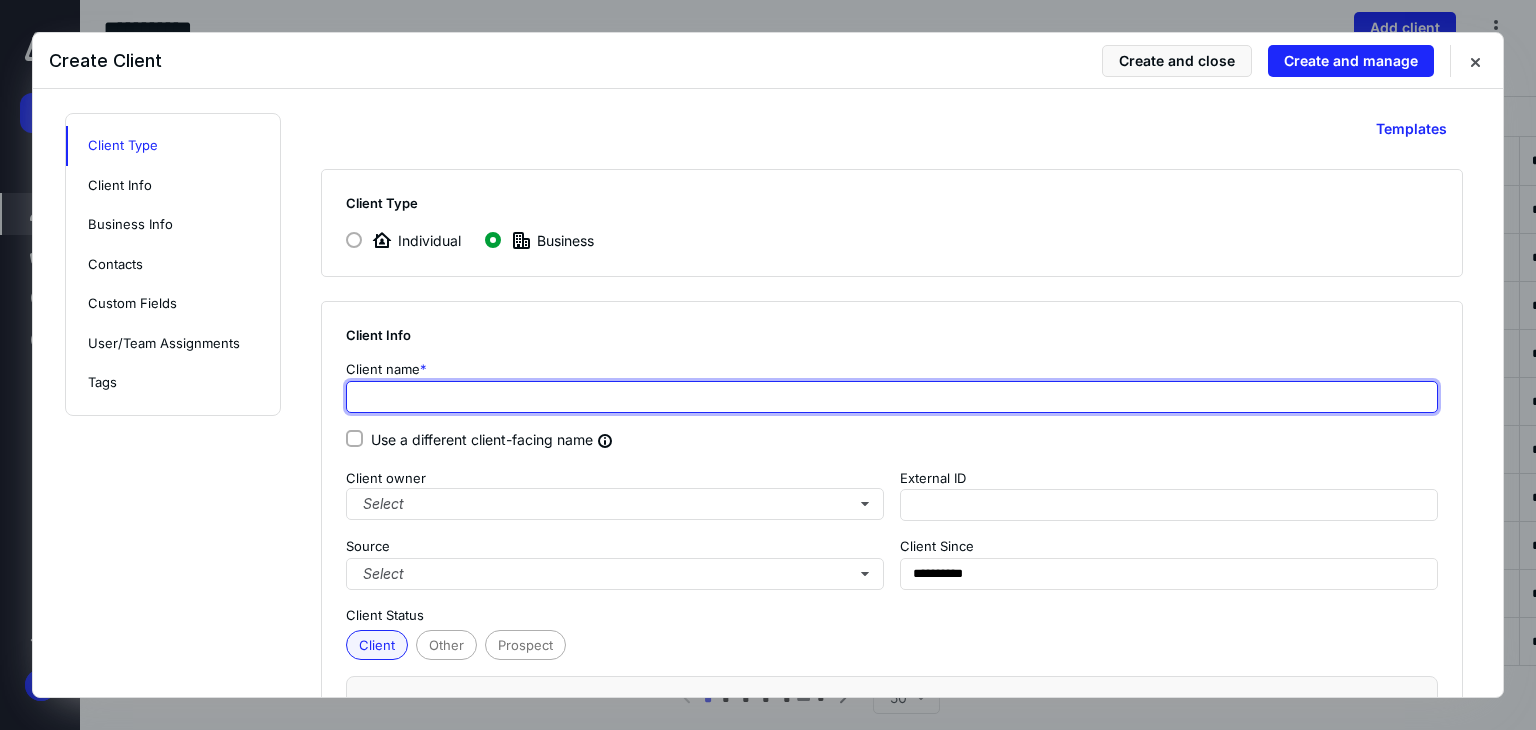 click at bounding box center [892, 397] 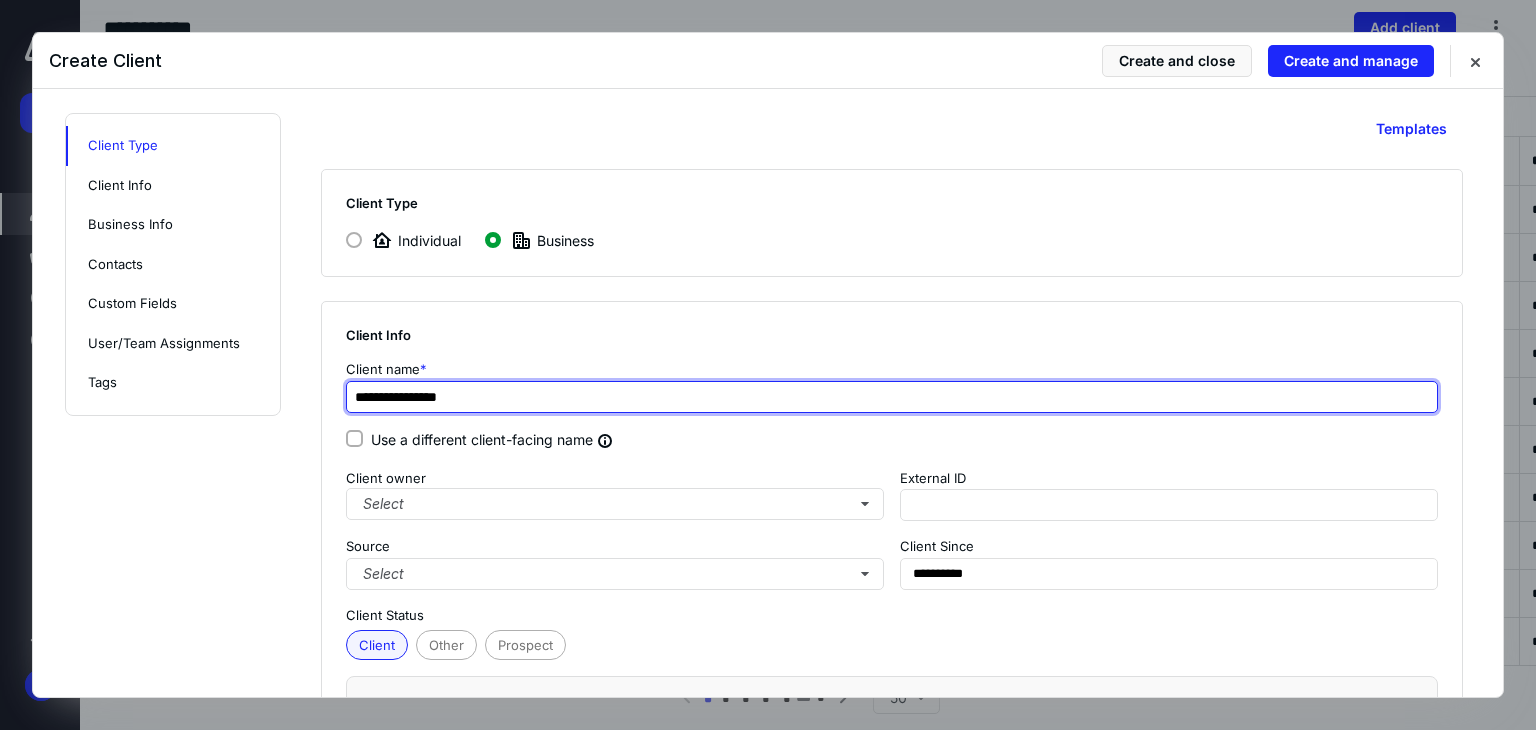 type on "**********" 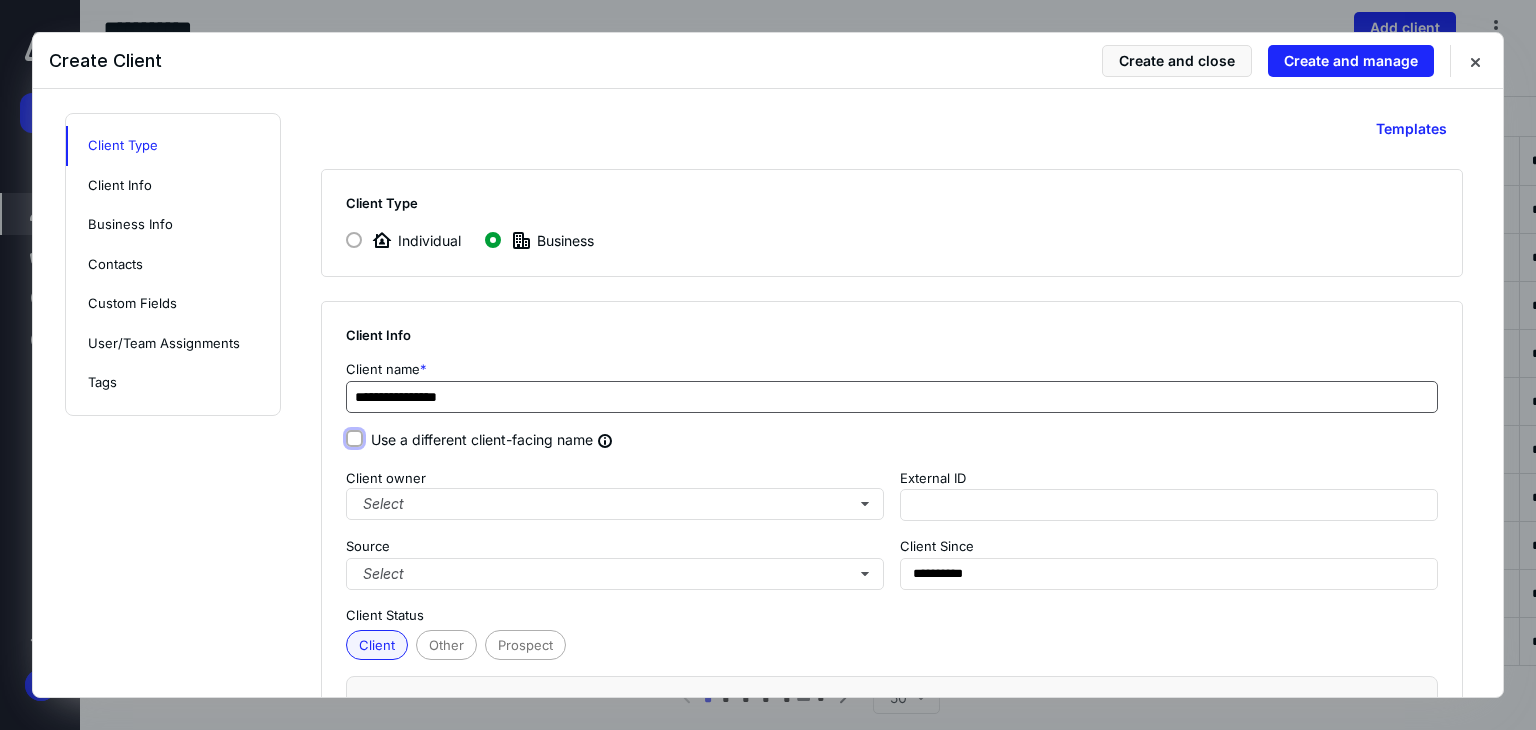 type on "**********" 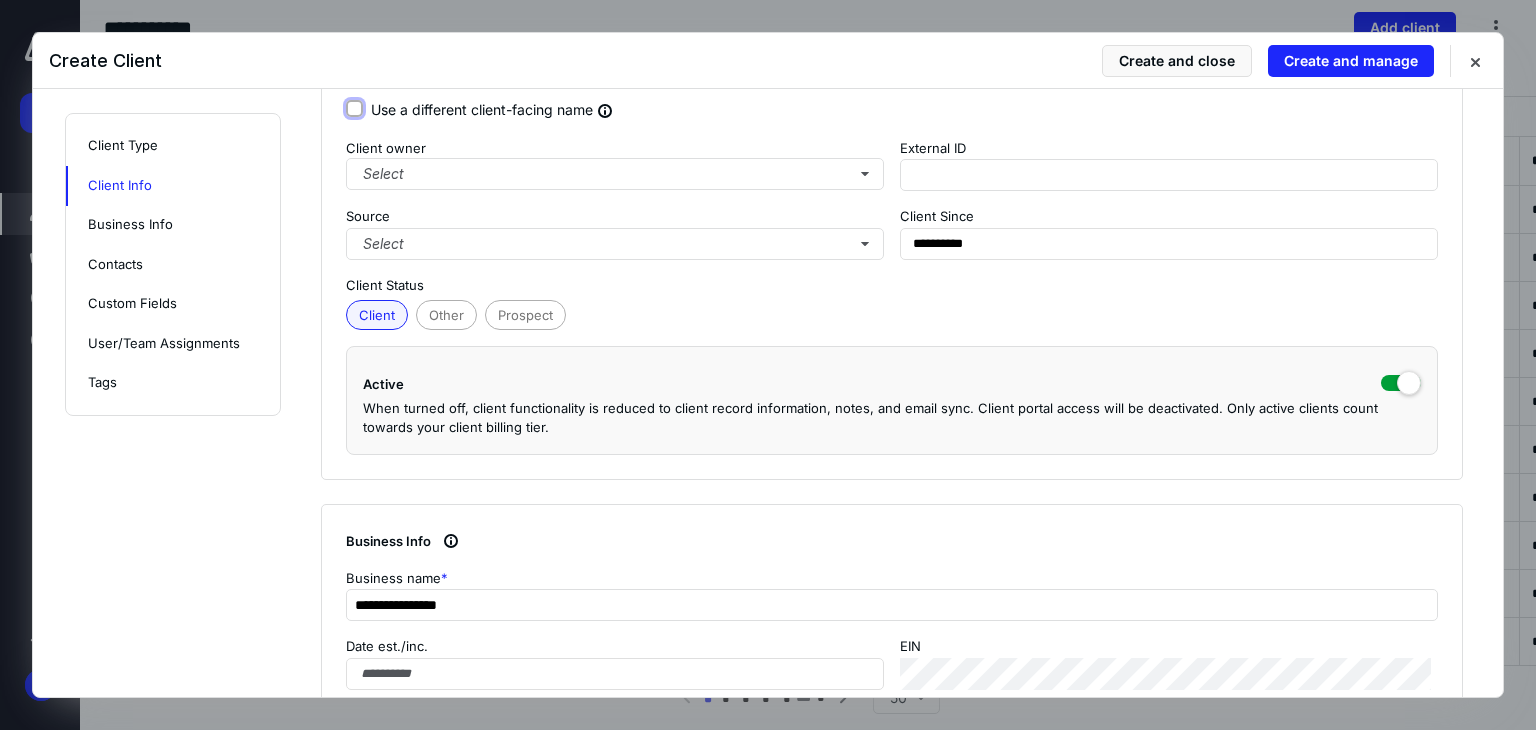 scroll, scrollTop: 300, scrollLeft: 0, axis: vertical 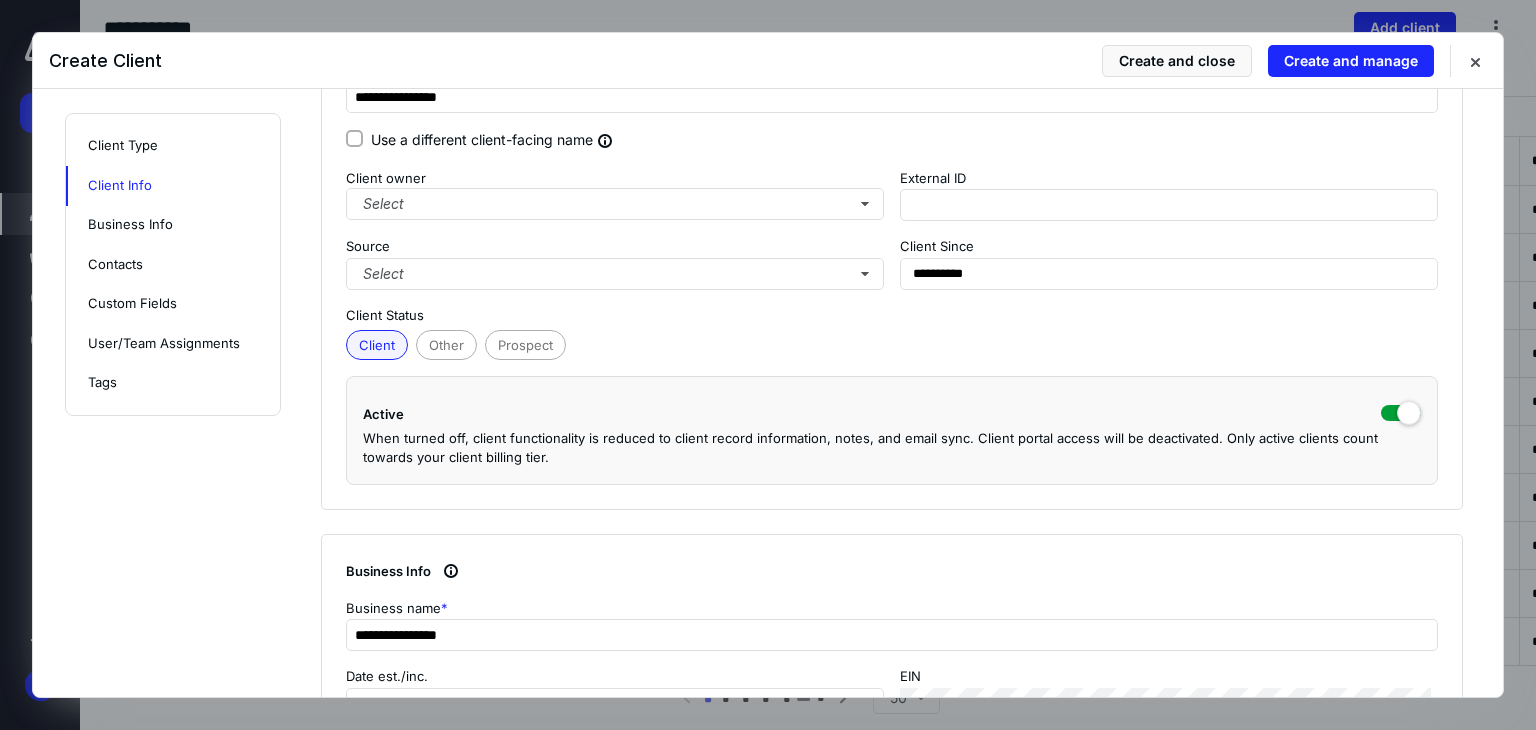 click on "Client owner Select" at bounding box center [615, 195] 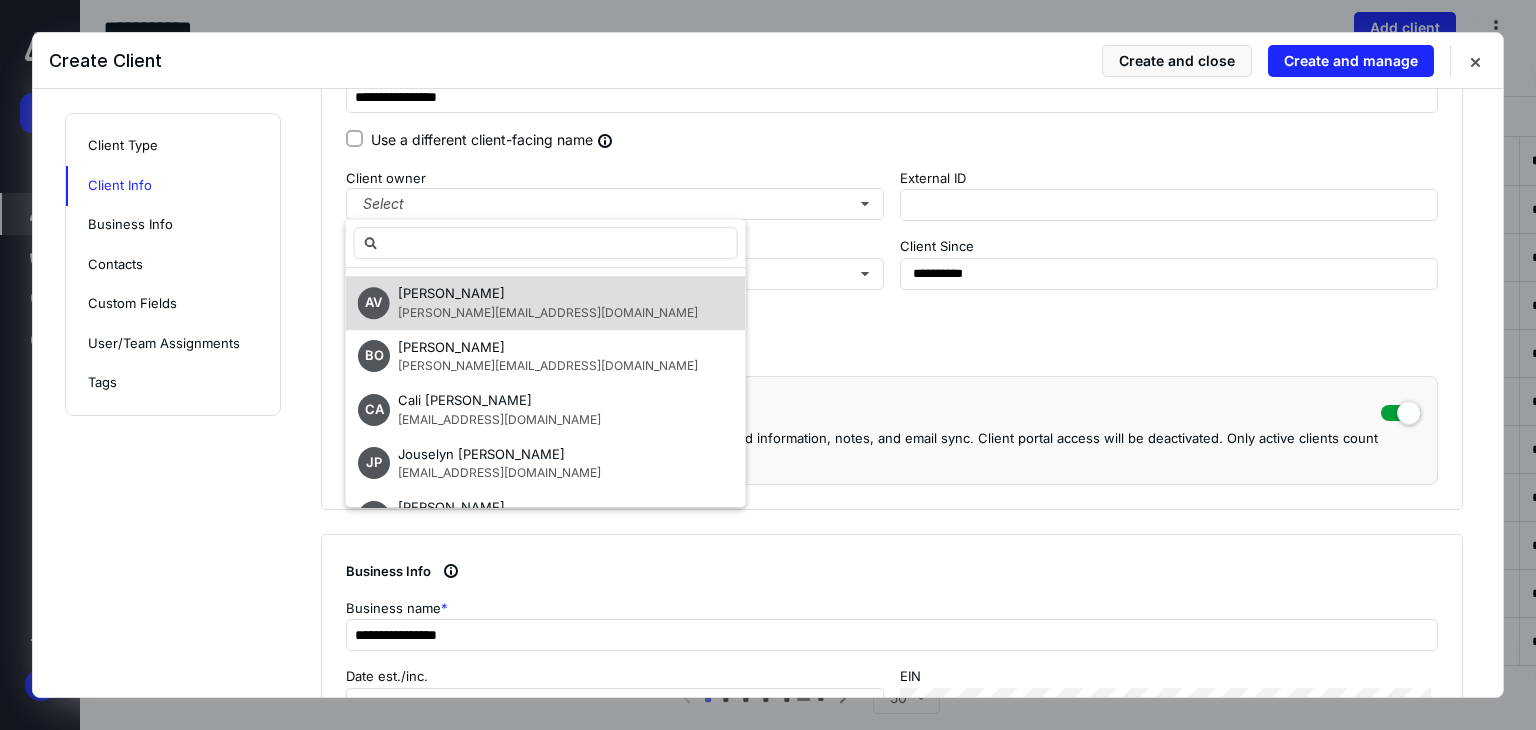 click on "Albert V" at bounding box center (548, 294) 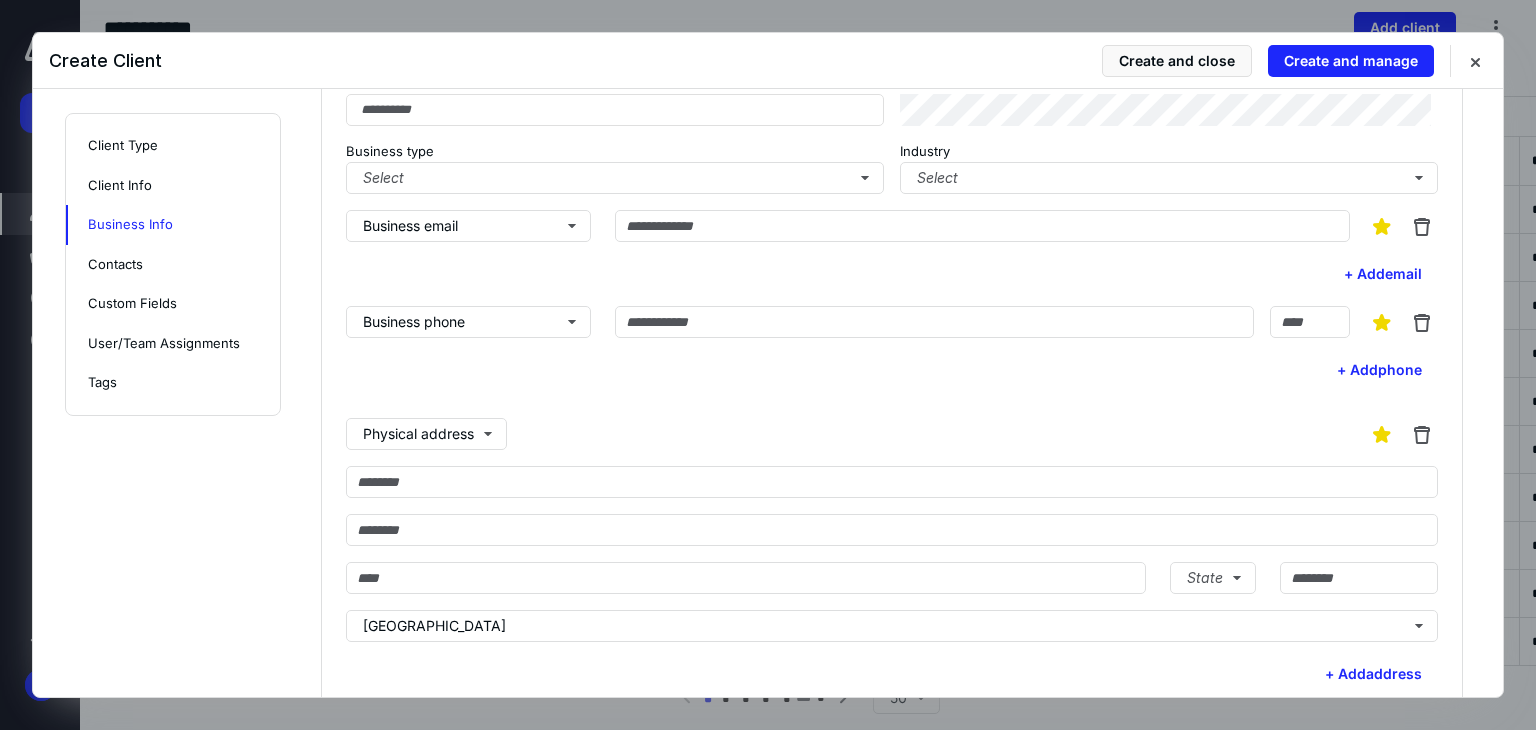 scroll, scrollTop: 900, scrollLeft: 0, axis: vertical 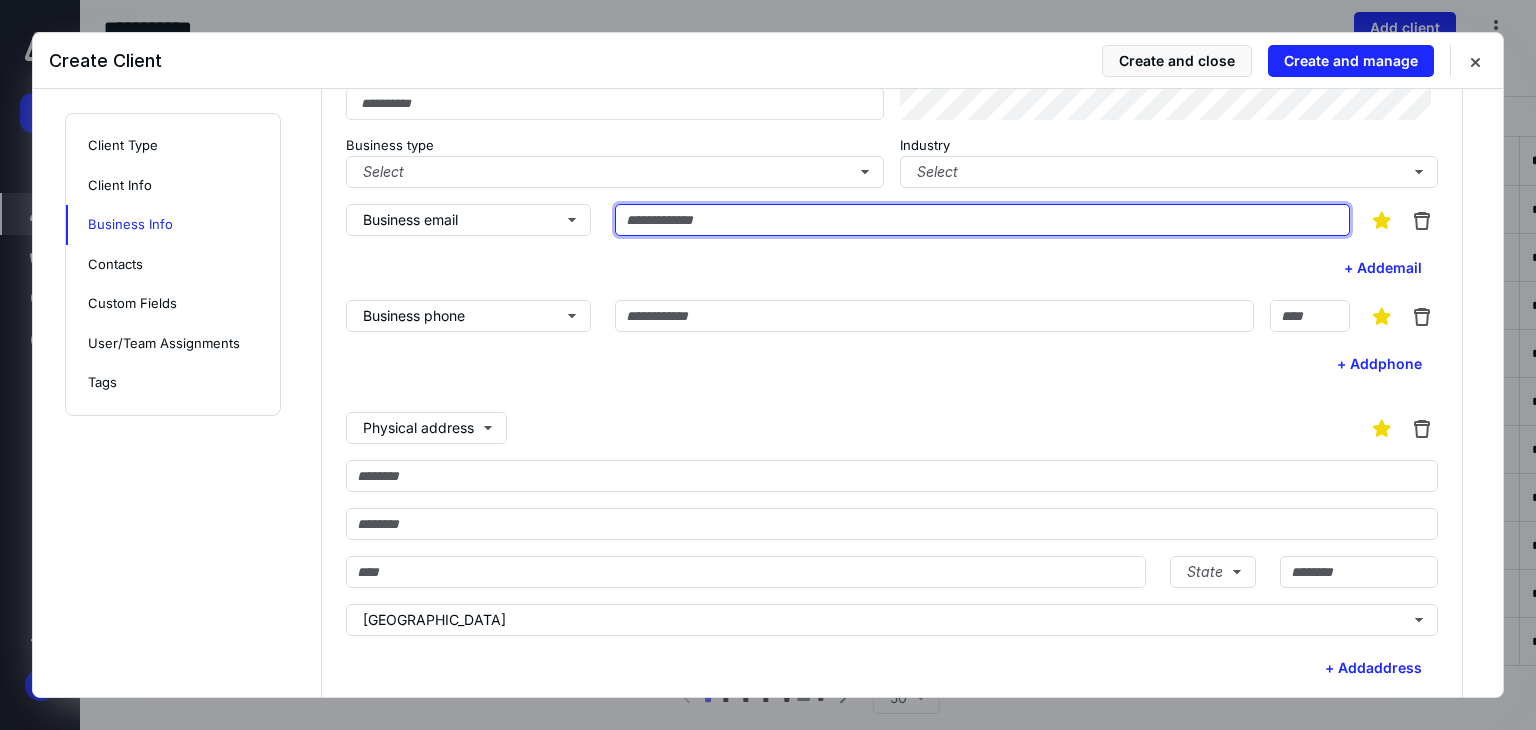 click at bounding box center [982, 220] 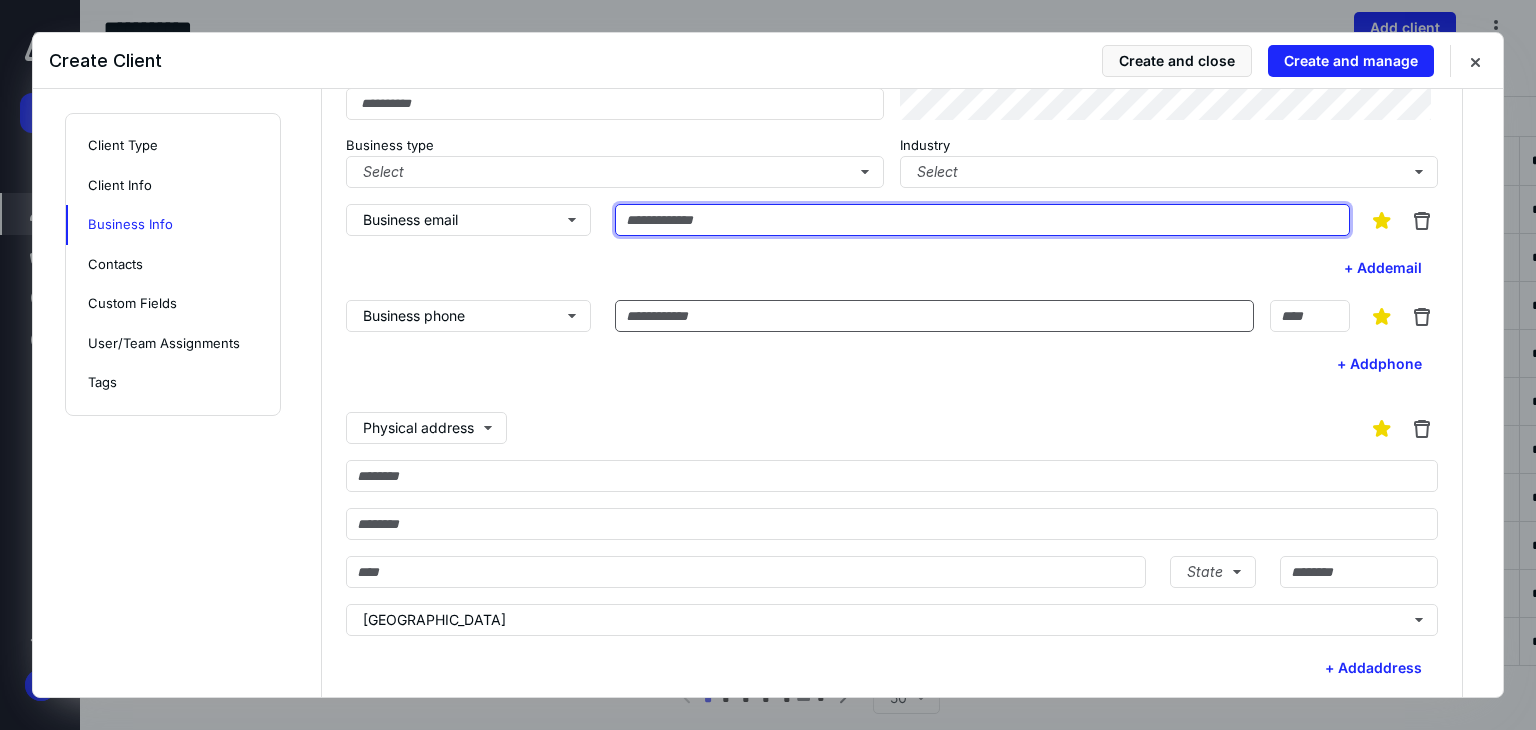 paste on "**********" 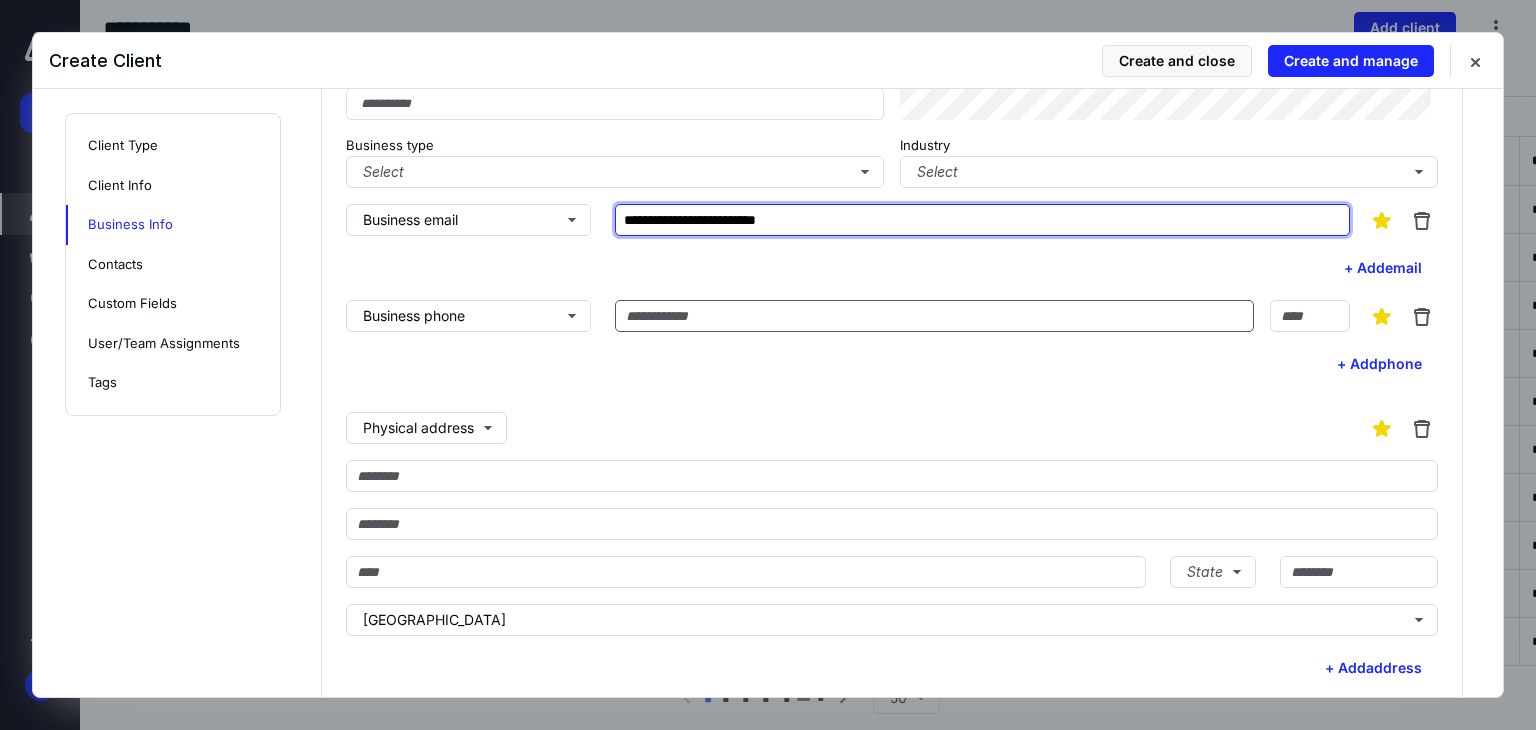 type on "**********" 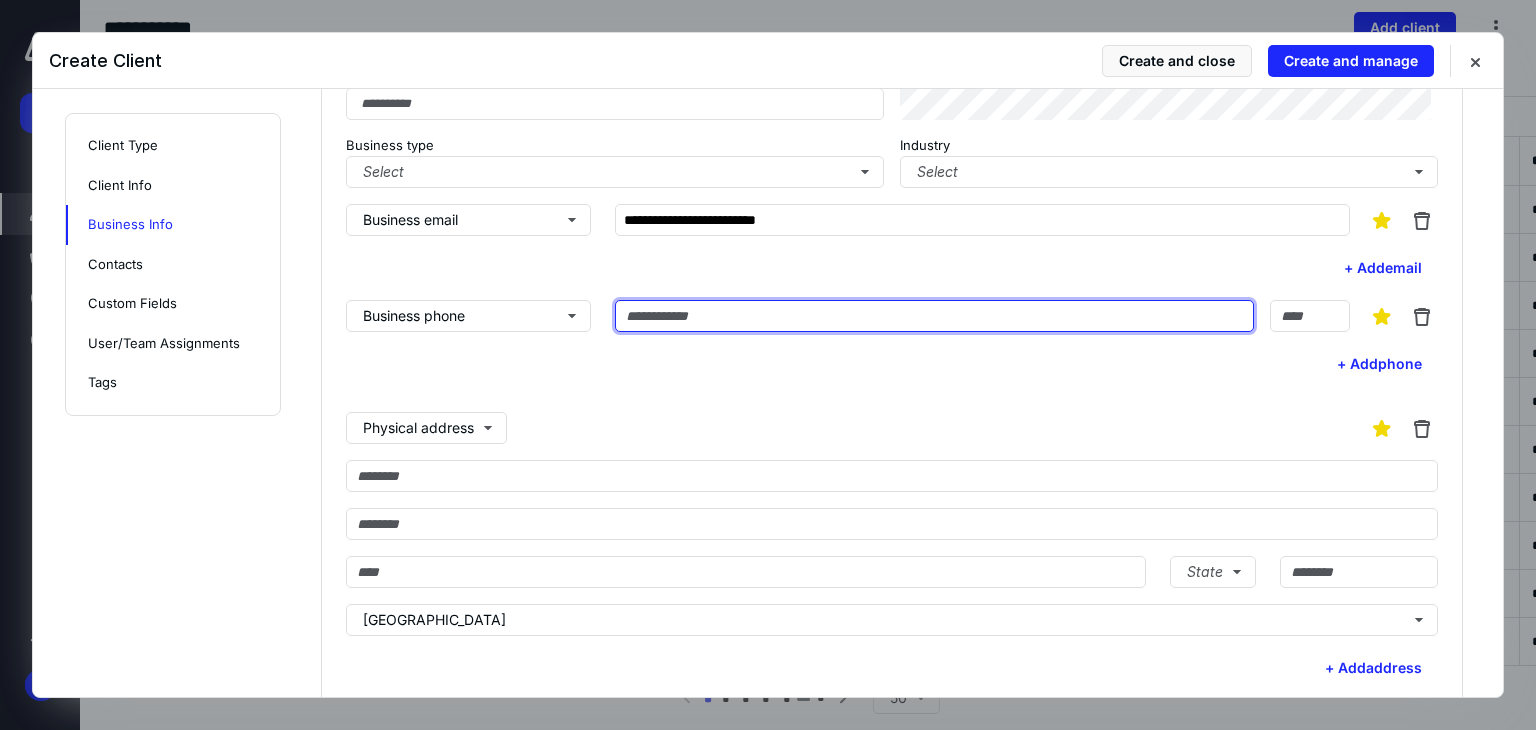 click at bounding box center [934, 316] 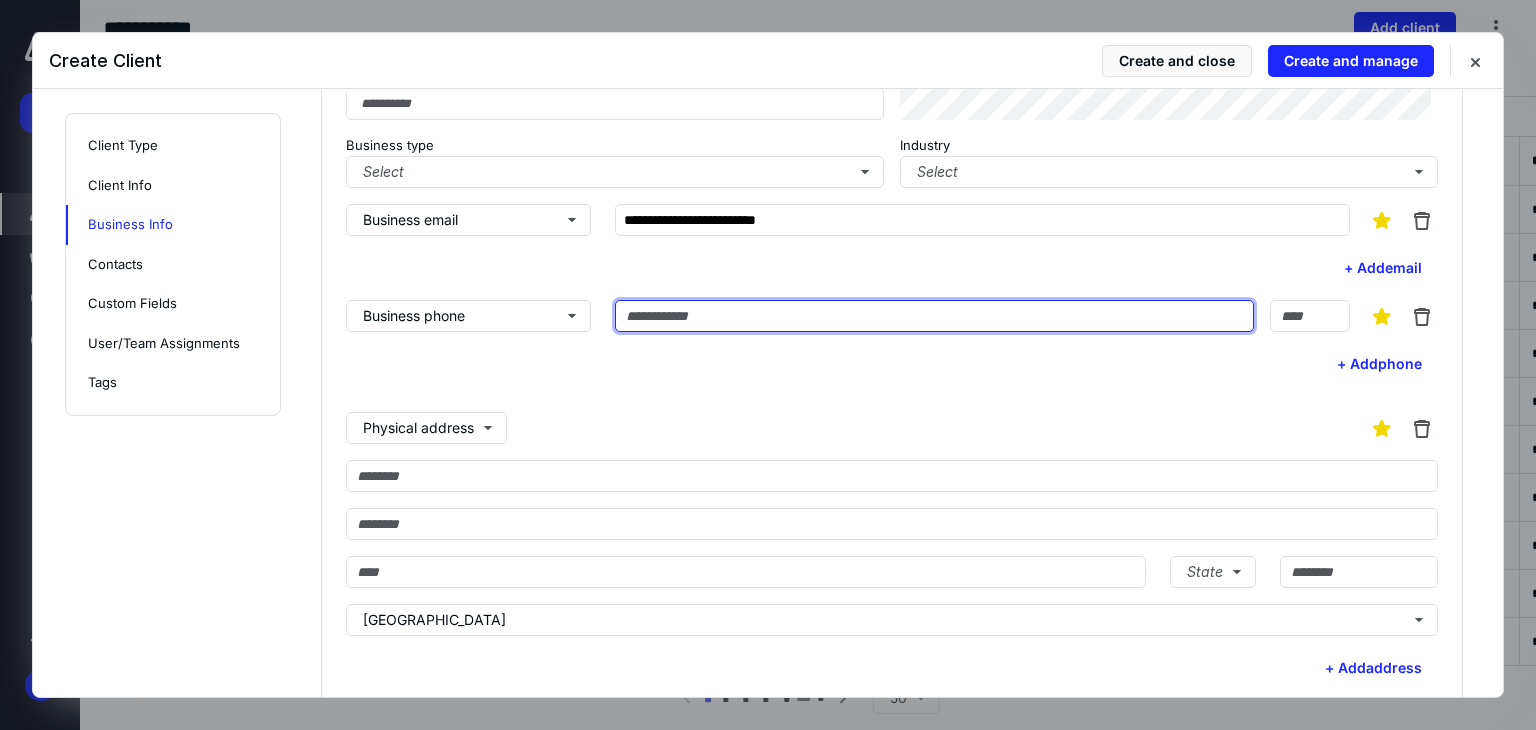click at bounding box center [934, 316] 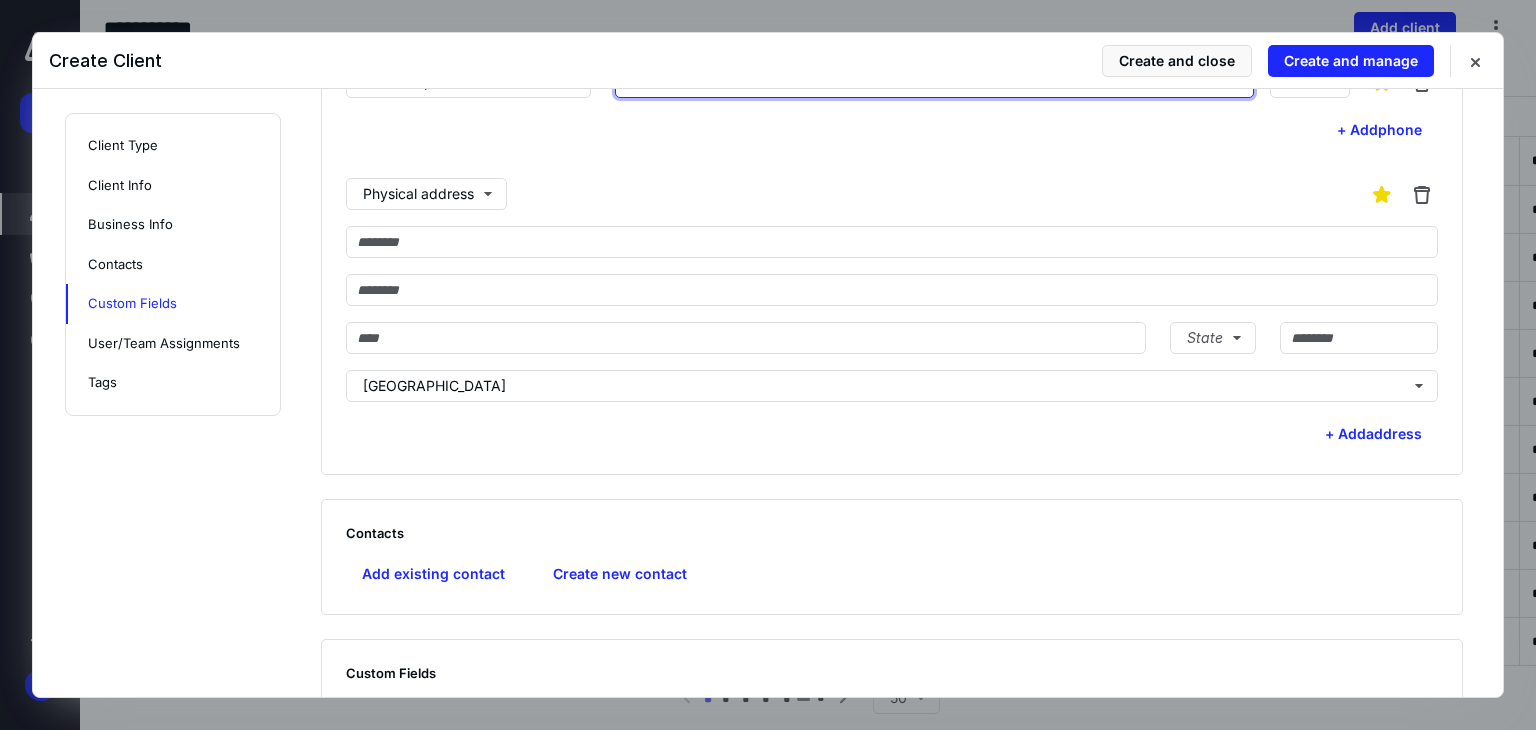 scroll, scrollTop: 1300, scrollLeft: 0, axis: vertical 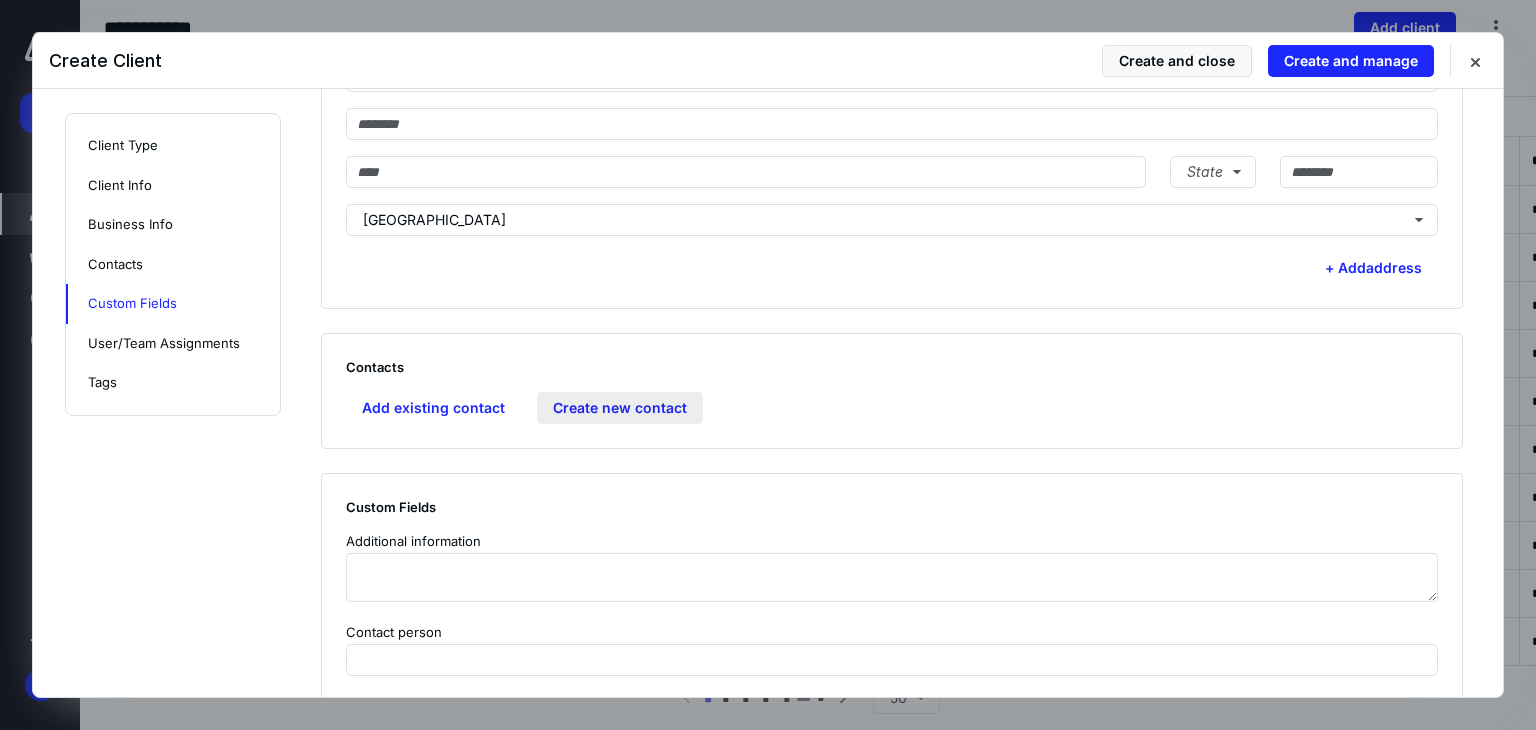type on "**********" 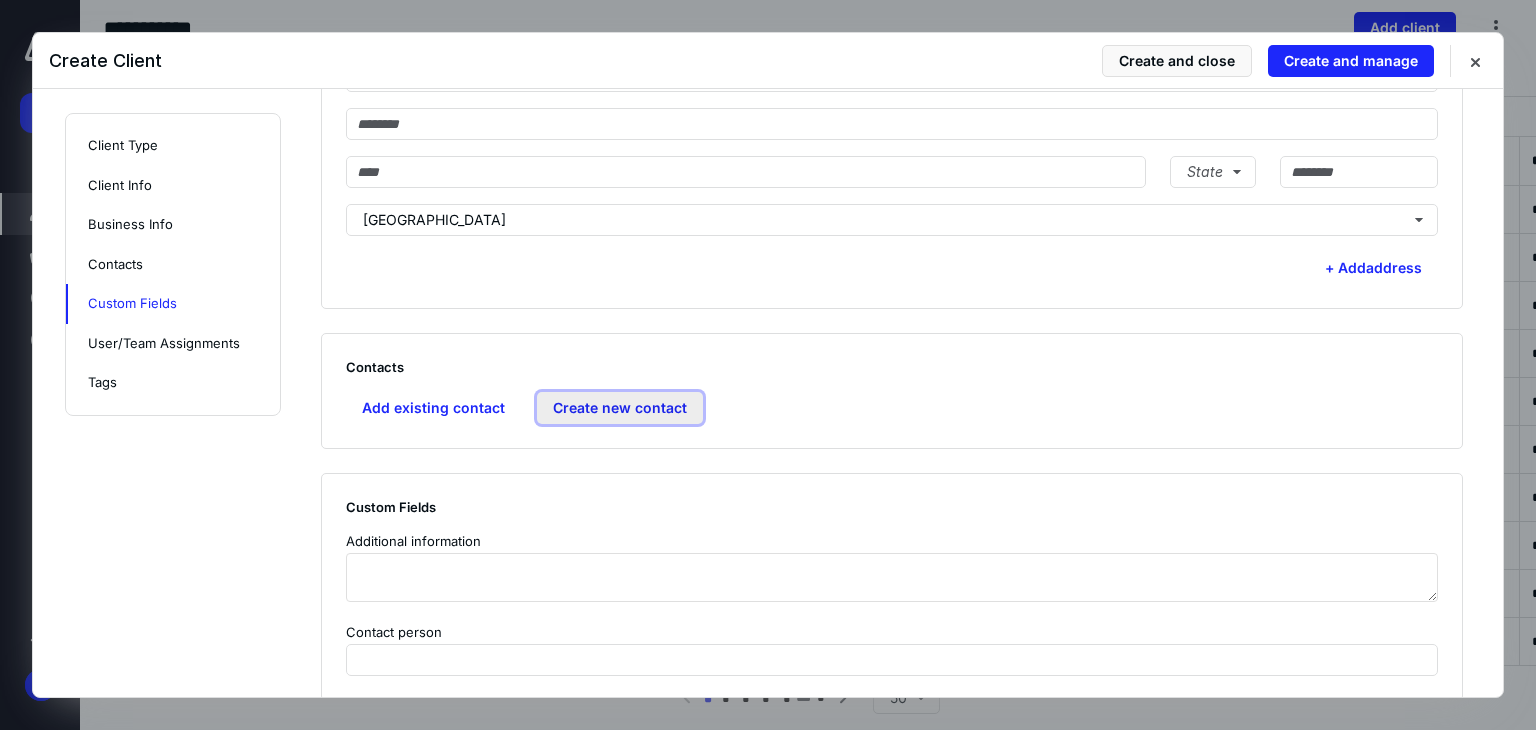 click on "Create new contact" at bounding box center (620, 408) 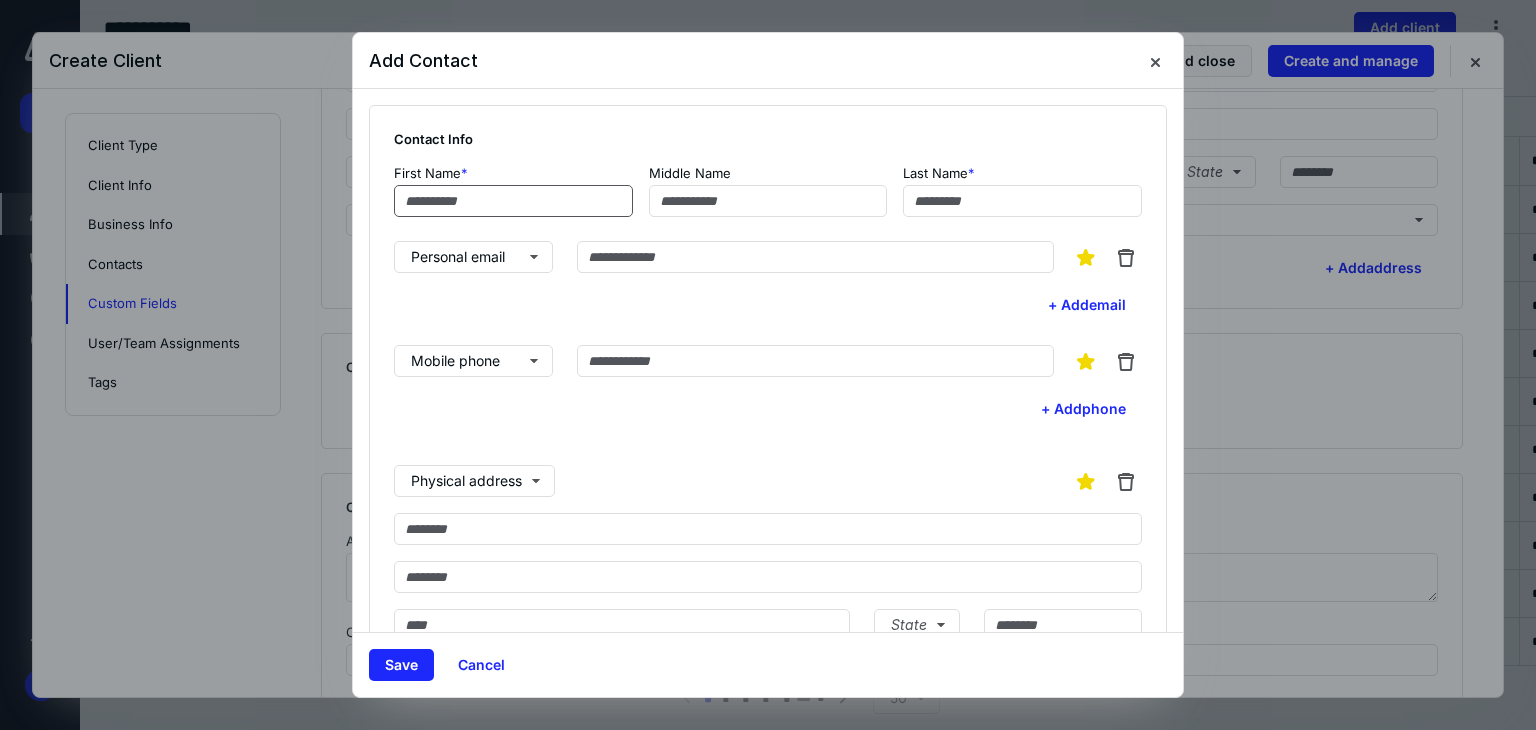 click at bounding box center (513, 201) 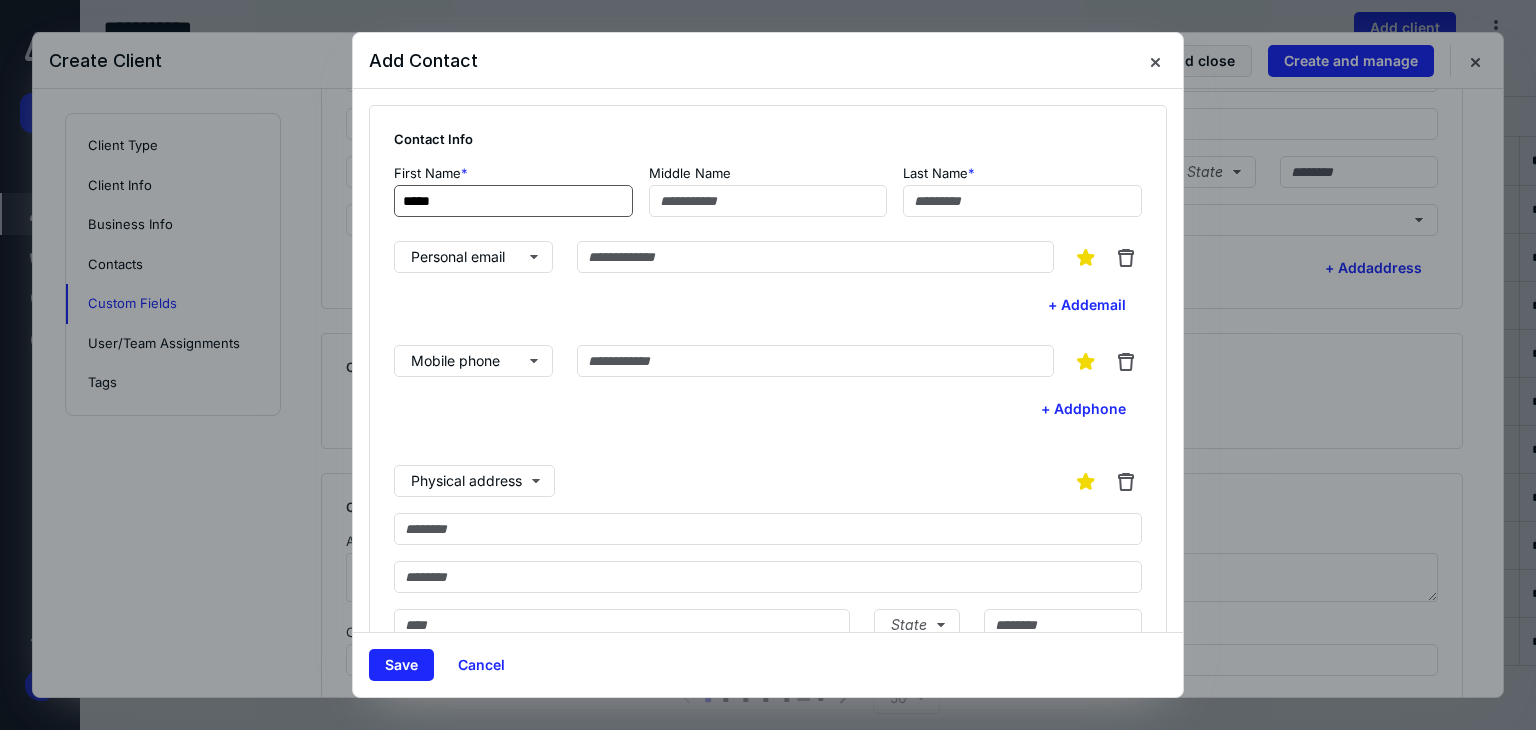 type on "*****" 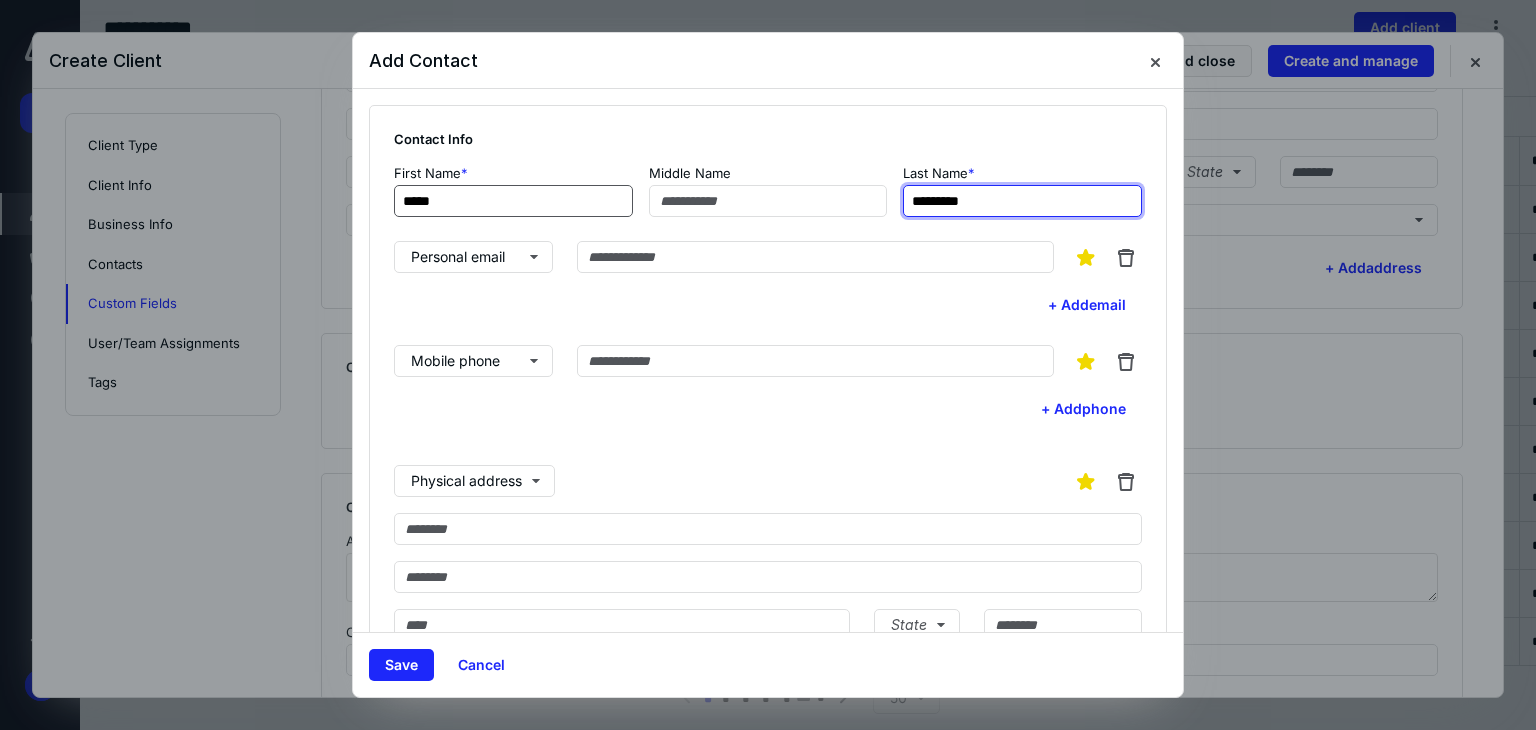 type on "*********" 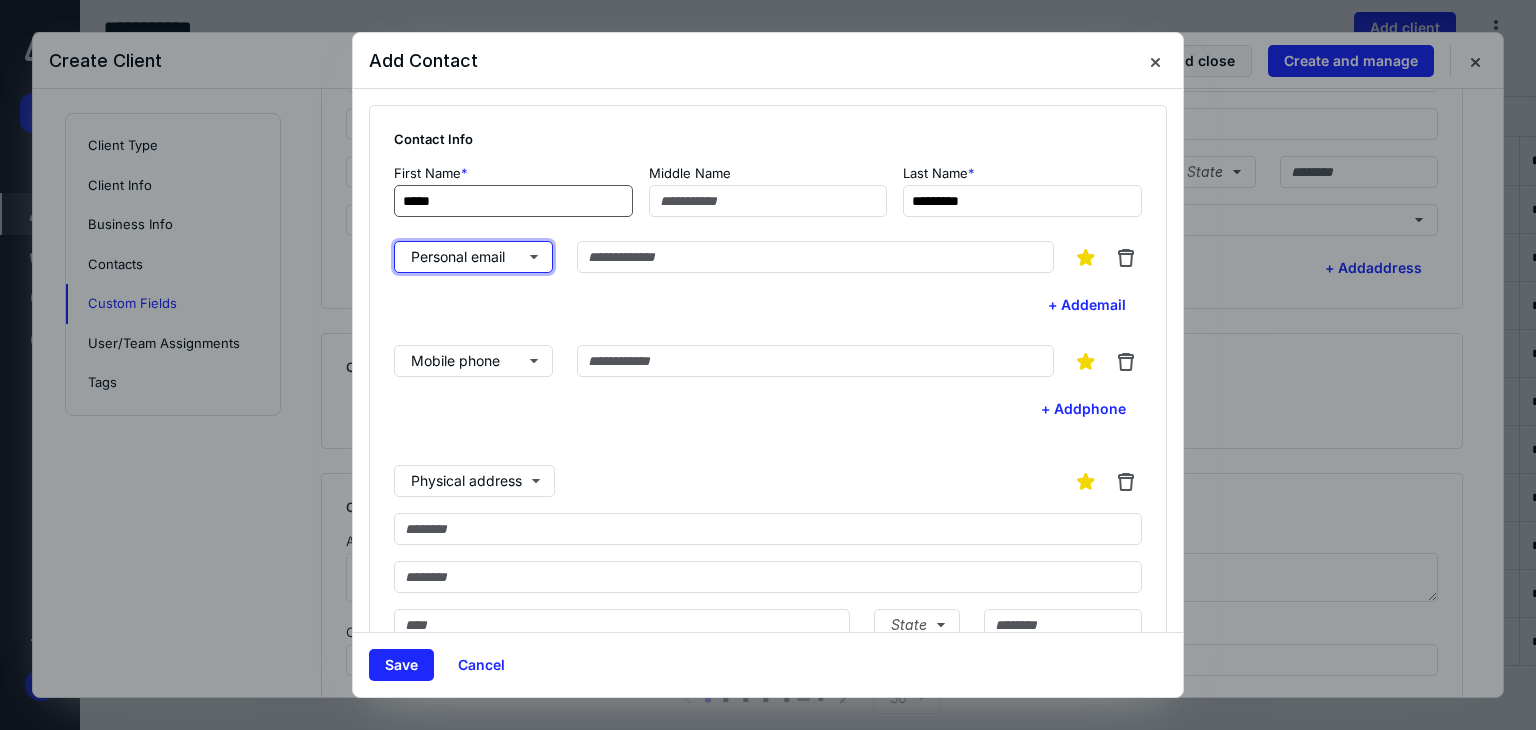 type 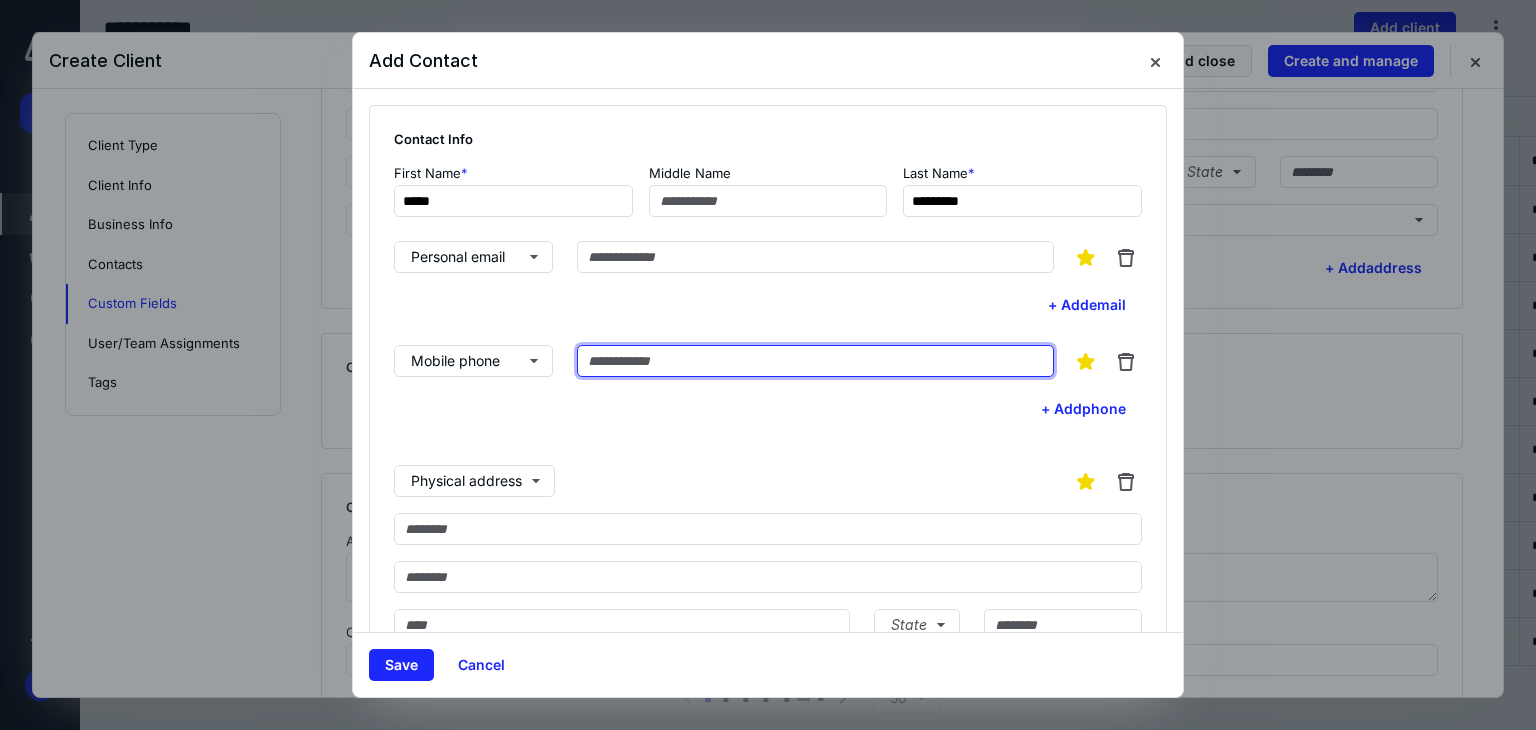 click at bounding box center (815, 361) 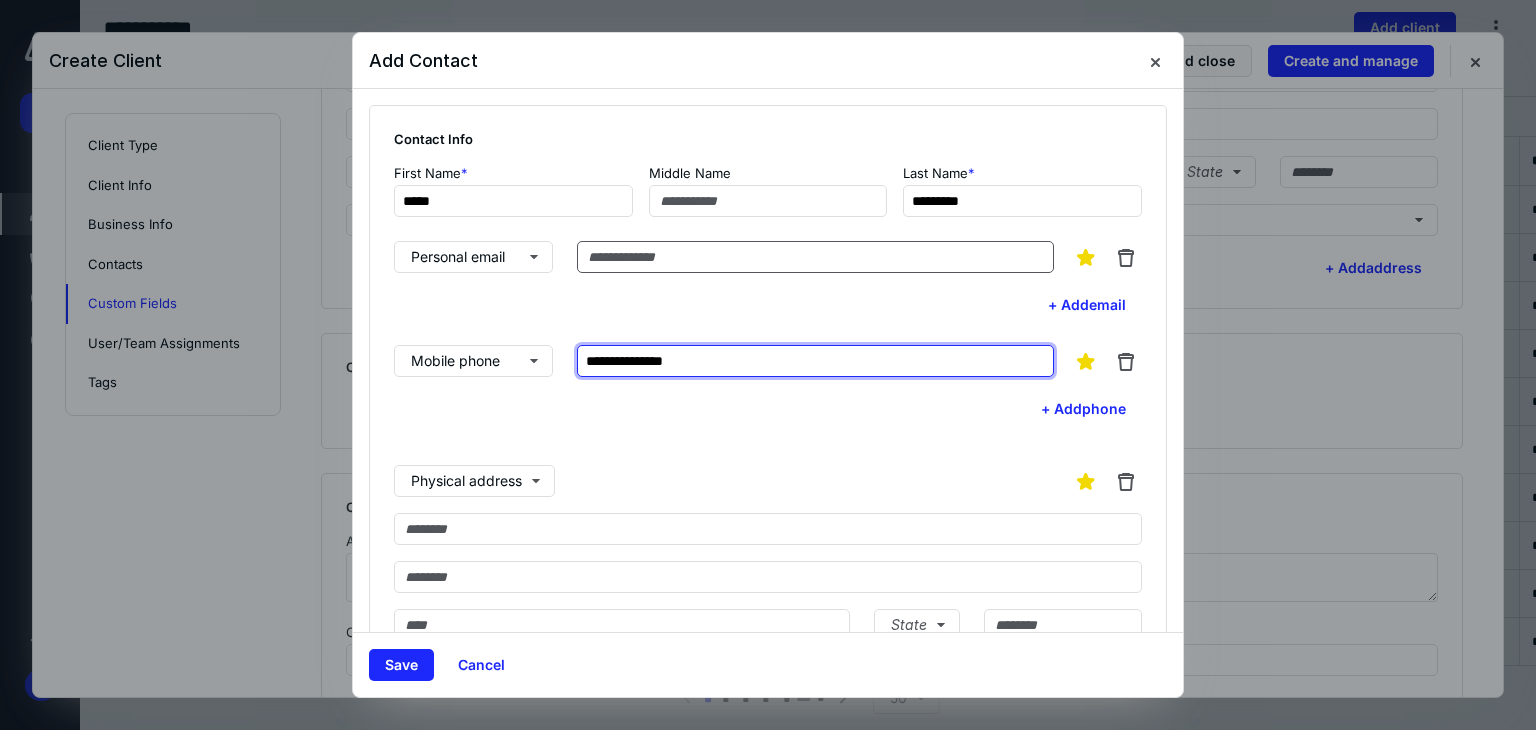 type on "**********" 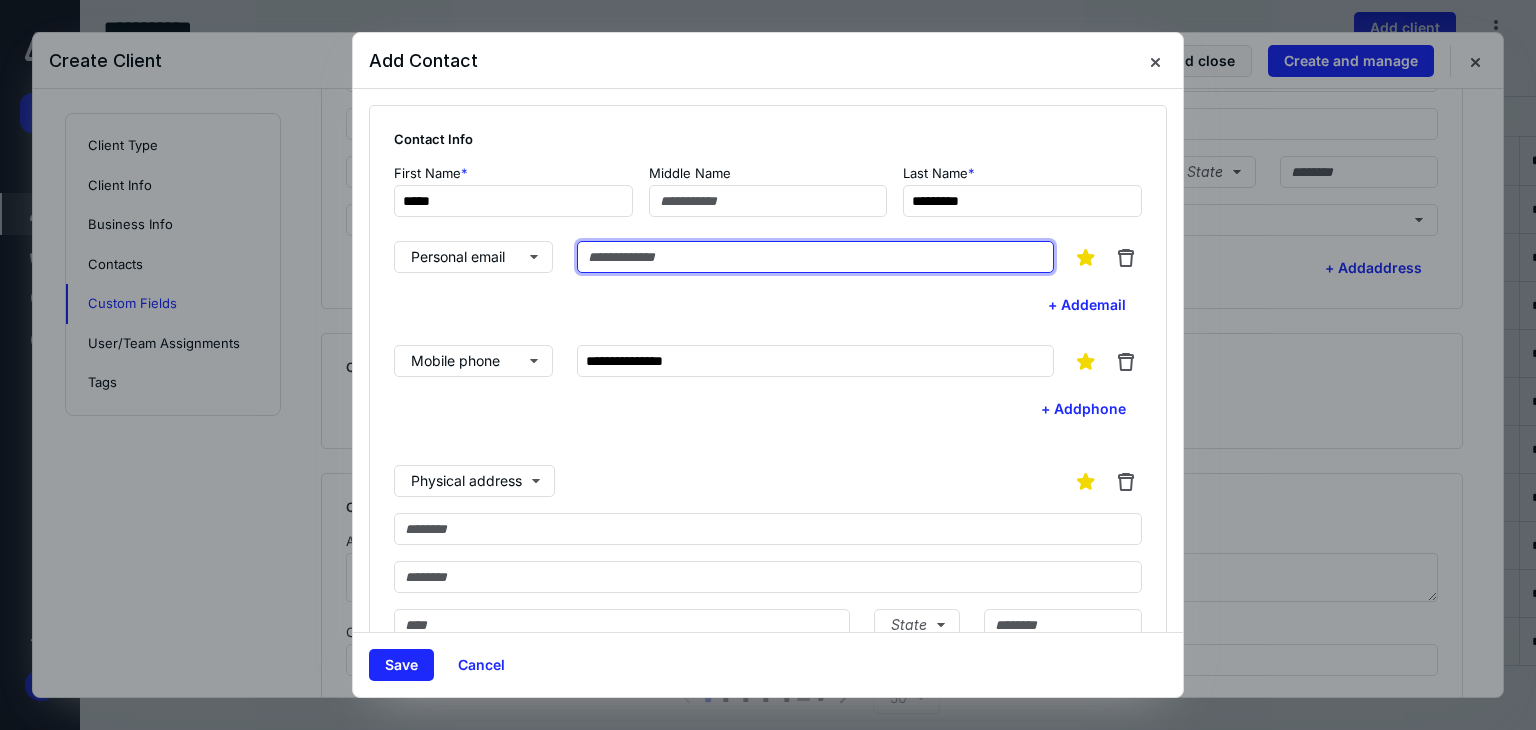 click at bounding box center (815, 257) 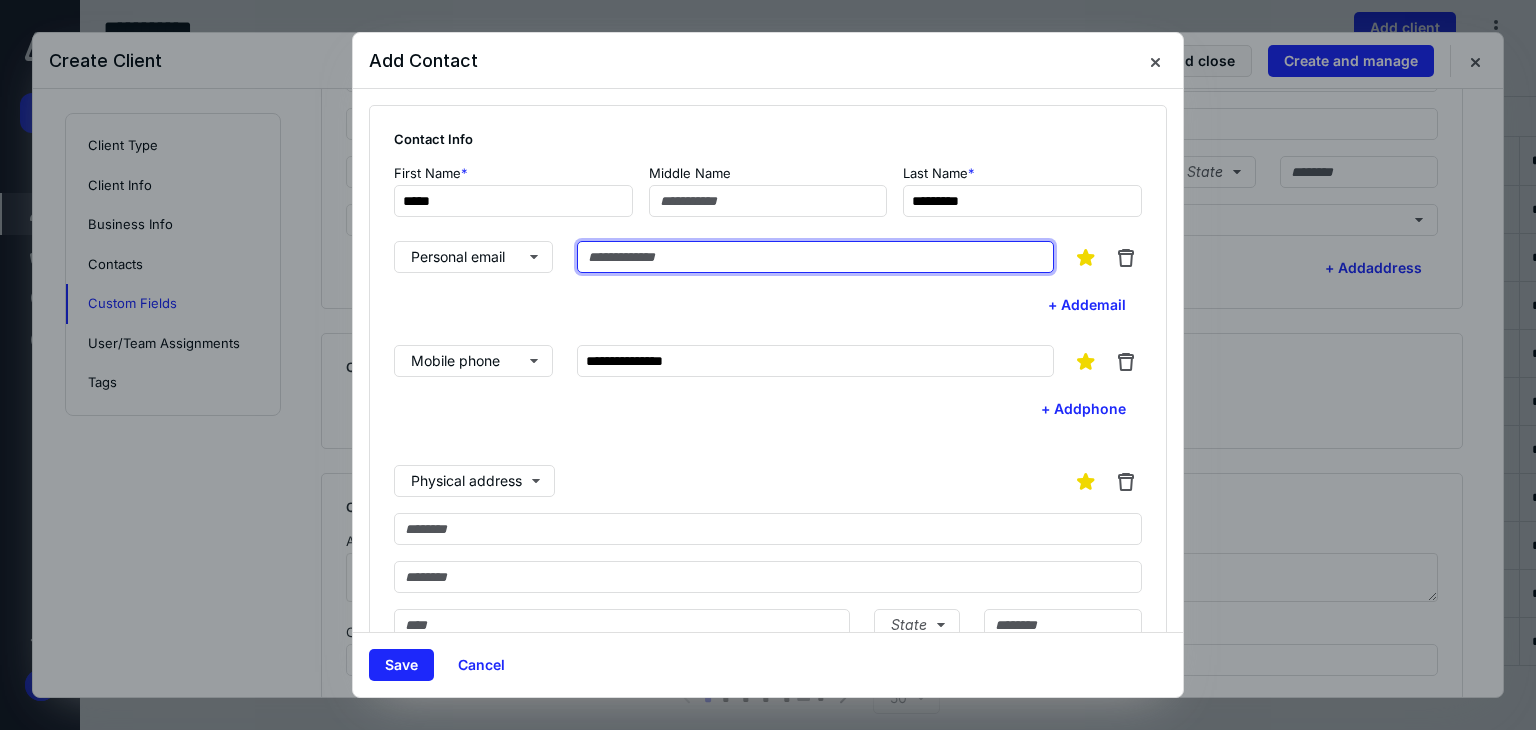 click at bounding box center [815, 257] 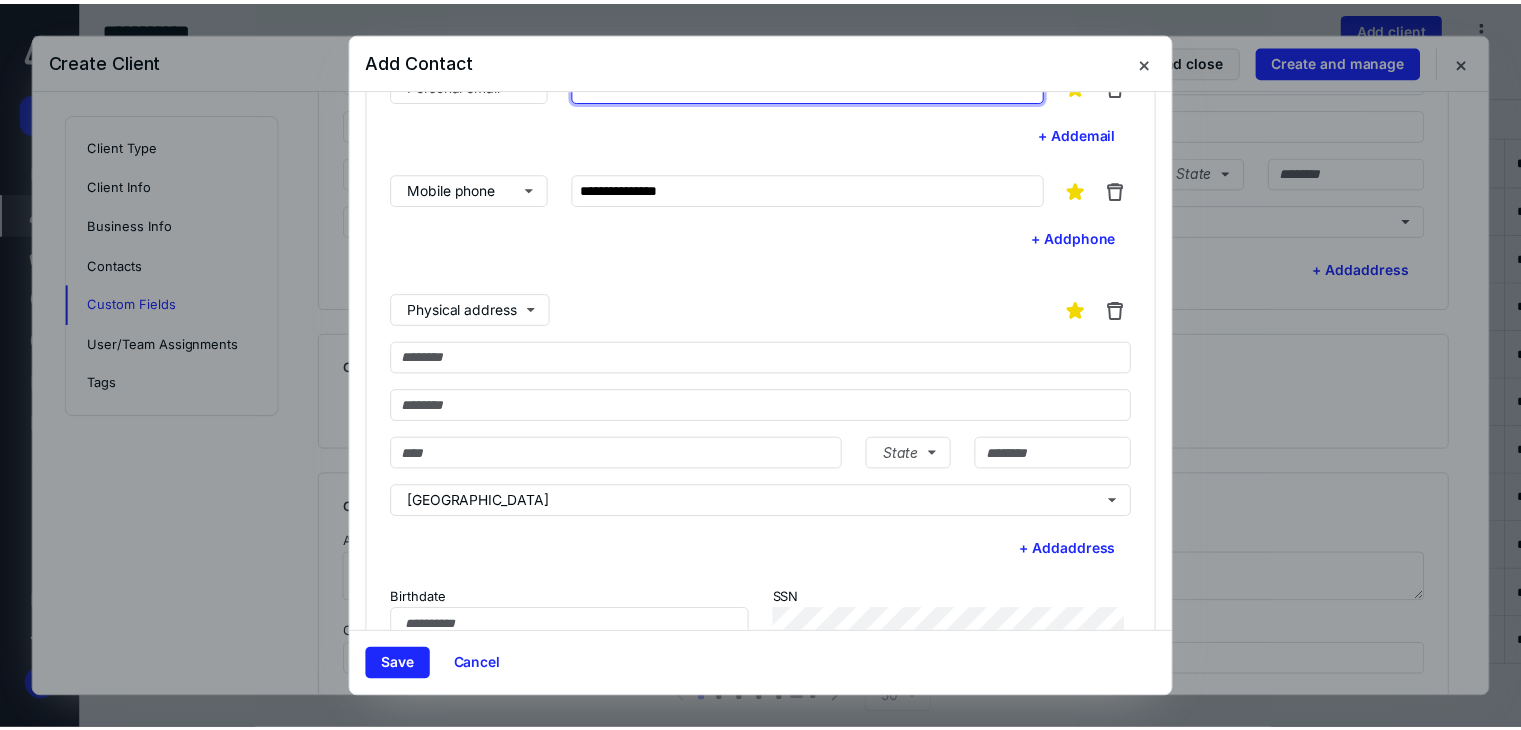 scroll, scrollTop: 297, scrollLeft: 0, axis: vertical 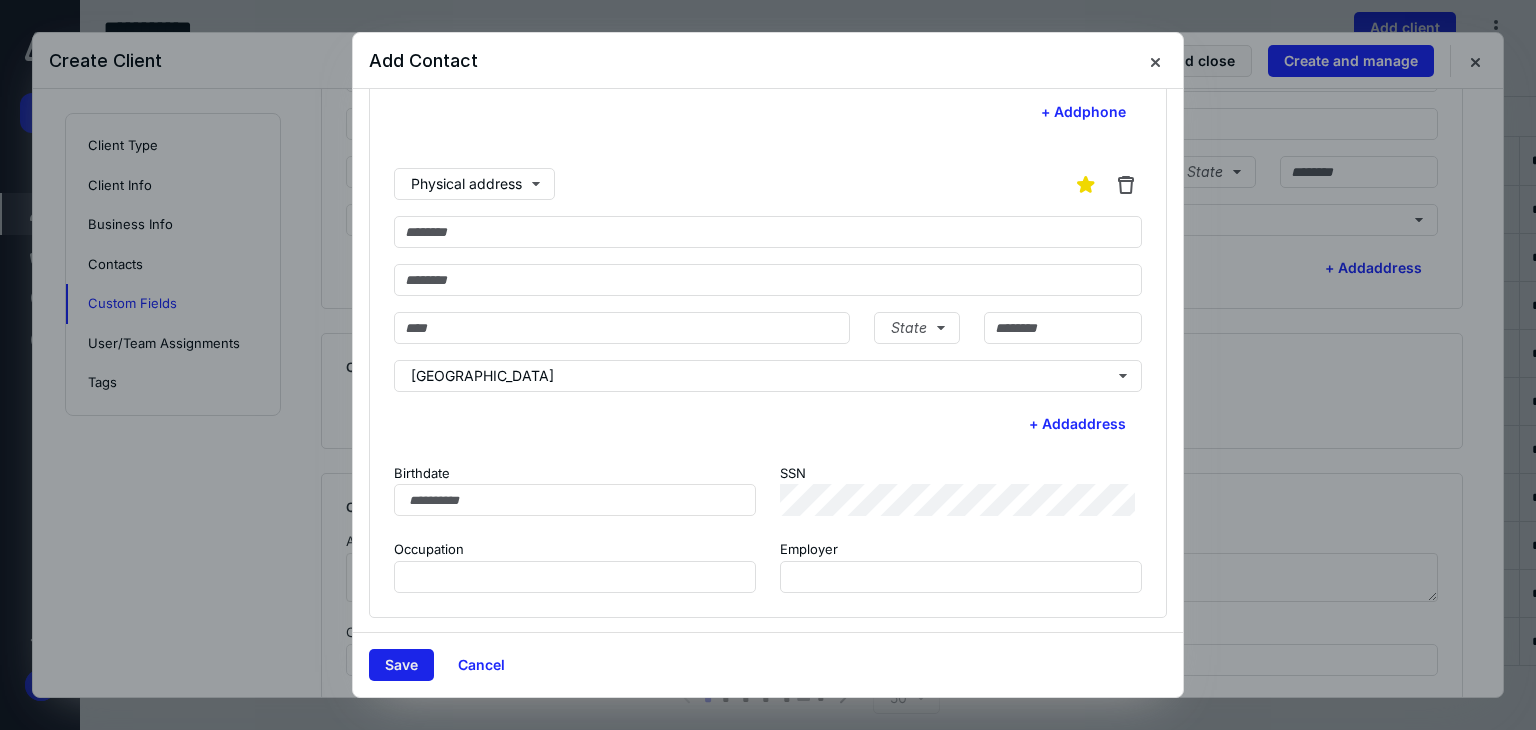 type on "**********" 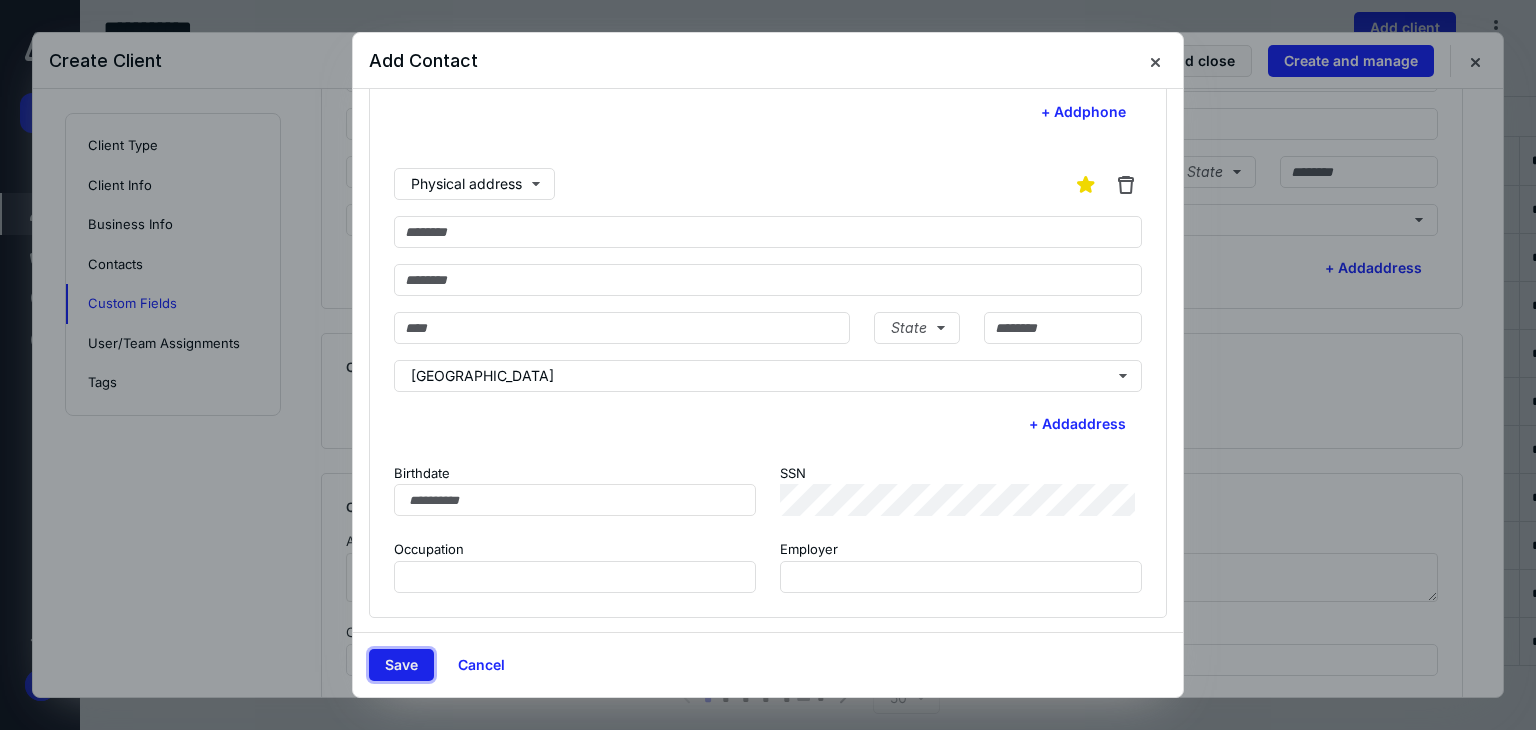 click on "Save" at bounding box center [401, 665] 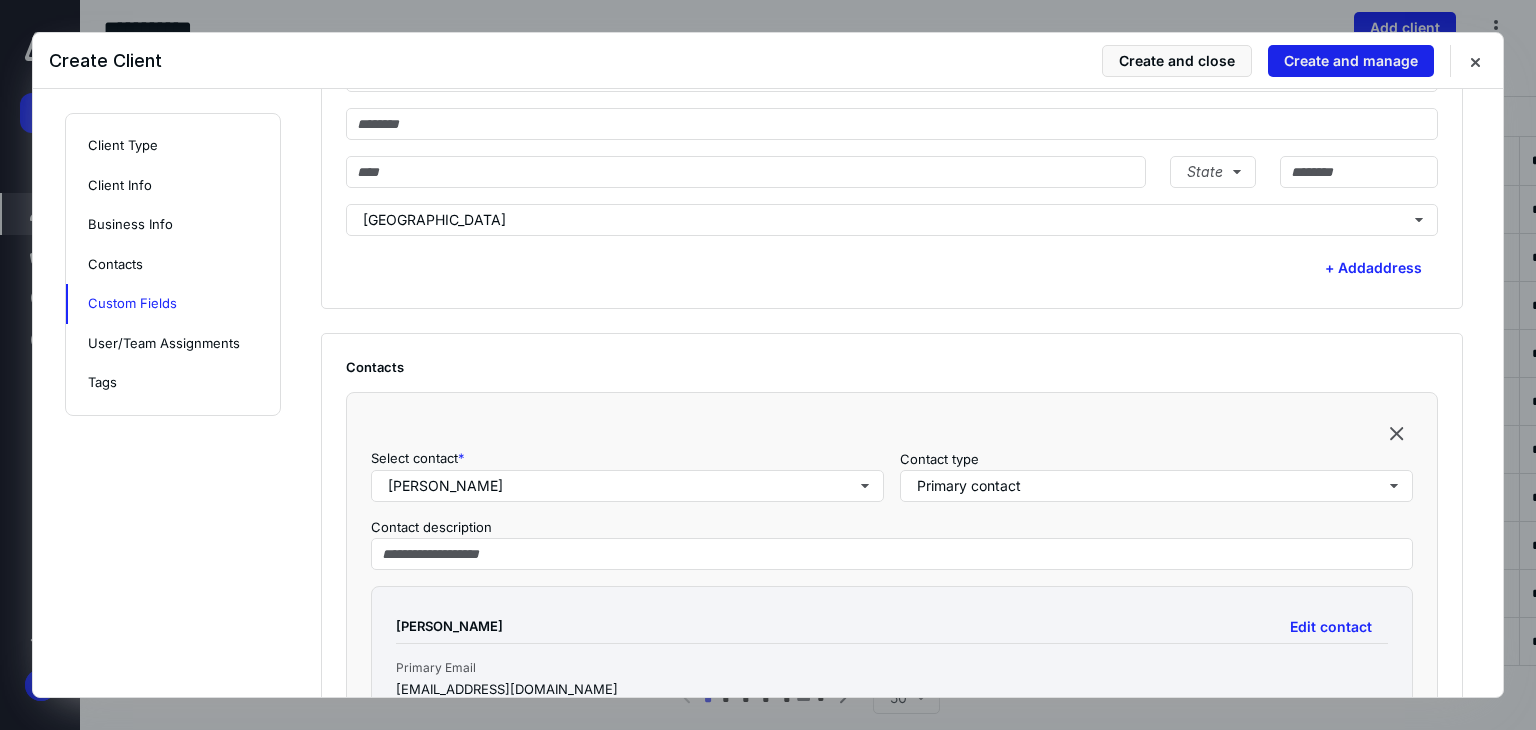 click on "Create and manage" at bounding box center (1351, 61) 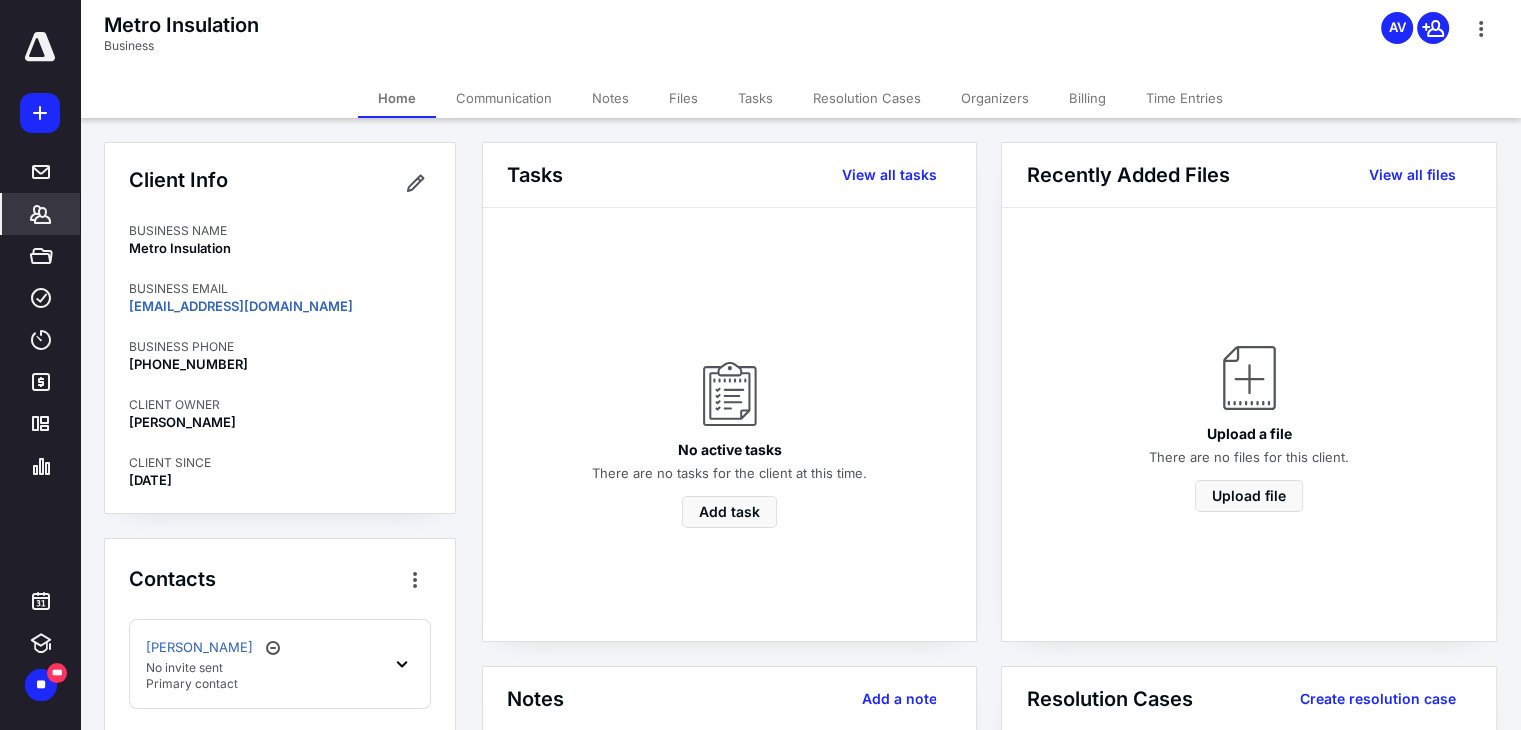 scroll, scrollTop: 200, scrollLeft: 0, axis: vertical 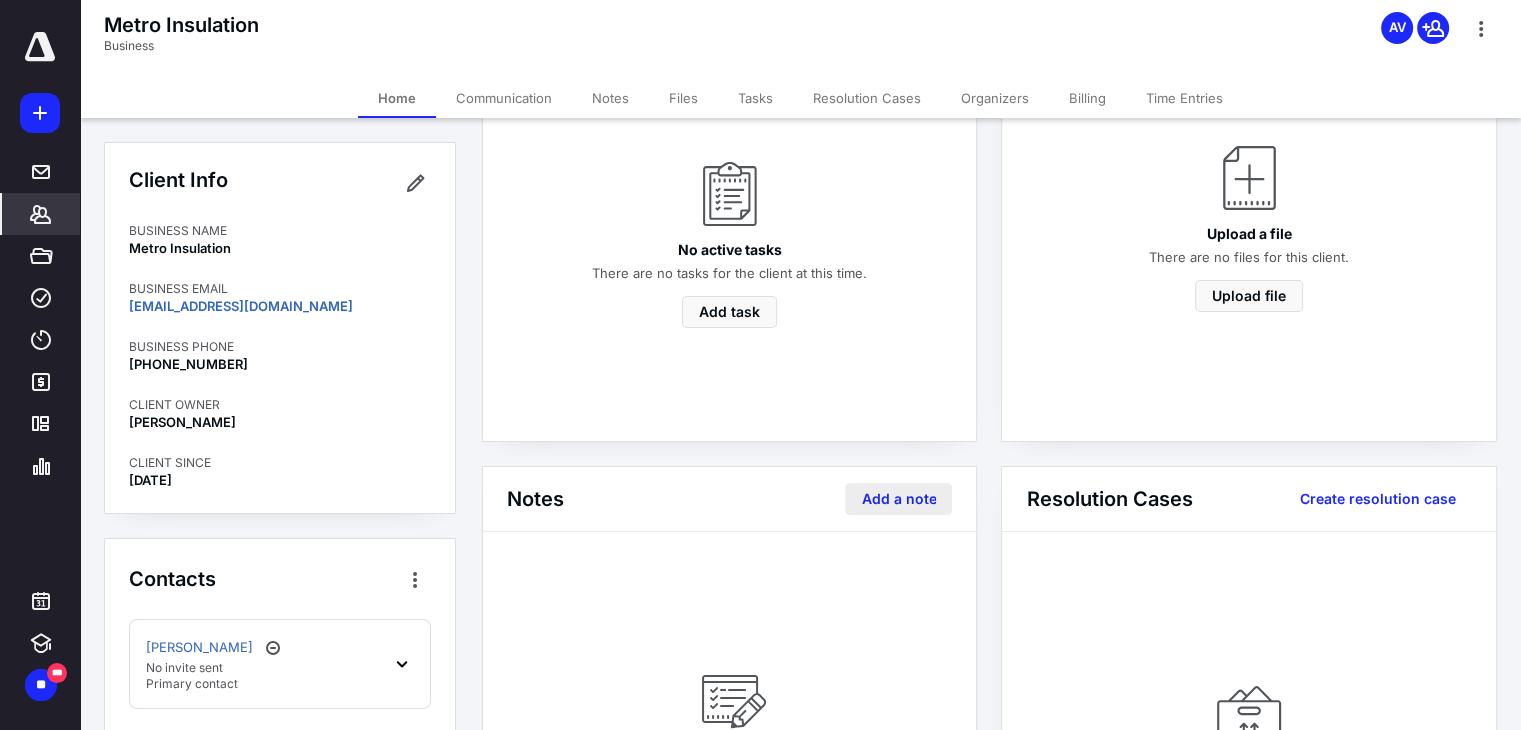 click on "Add a note" at bounding box center (898, 499) 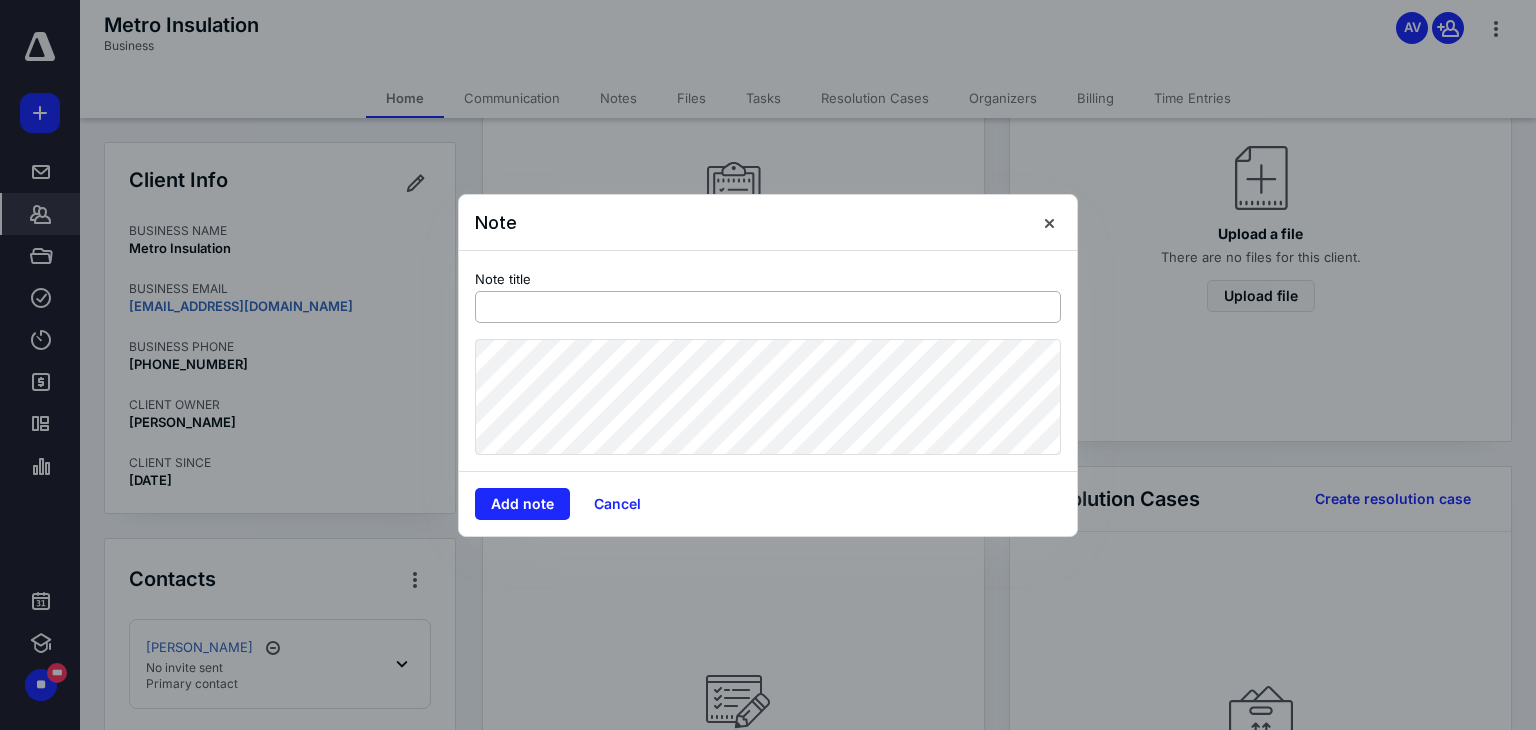 click at bounding box center (768, 307) 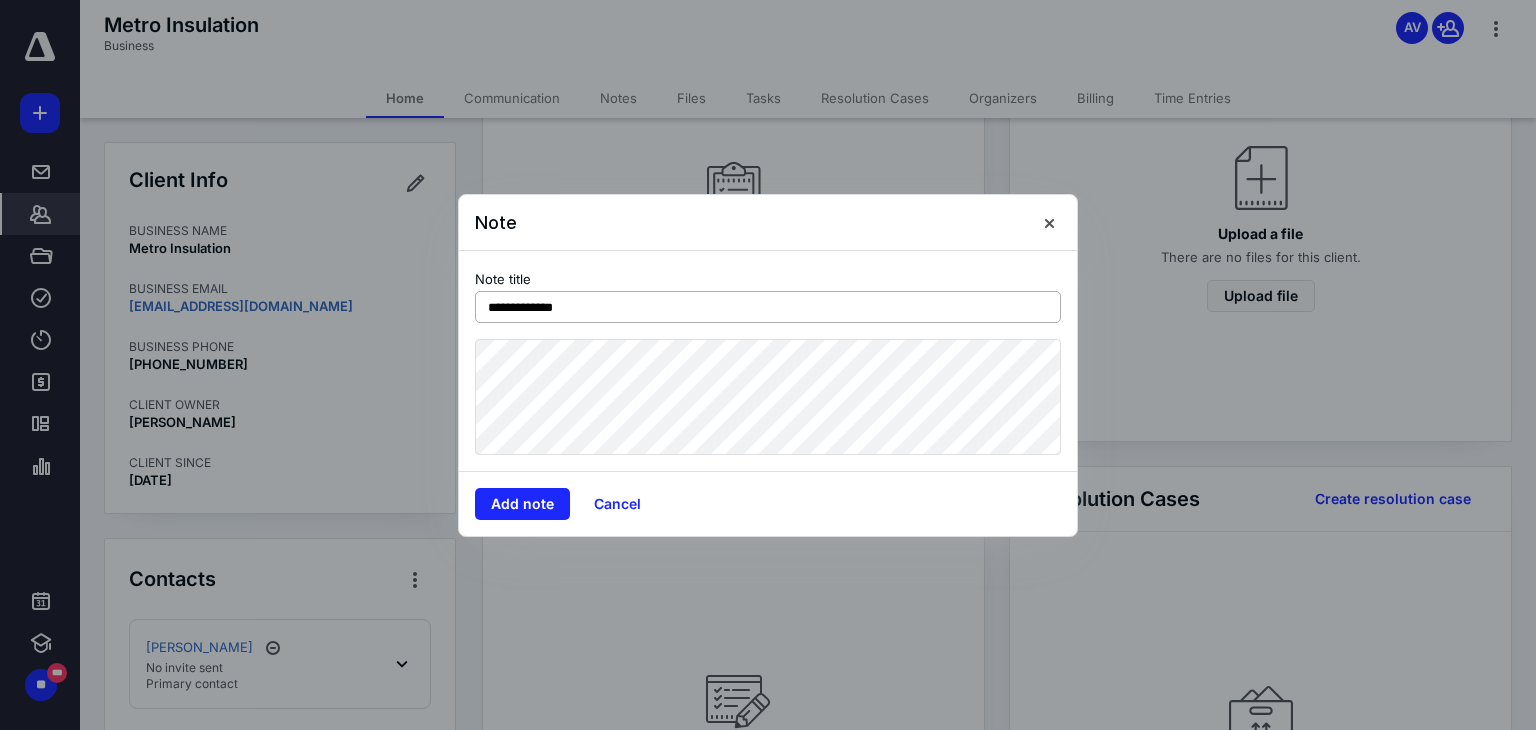 type on "**********" 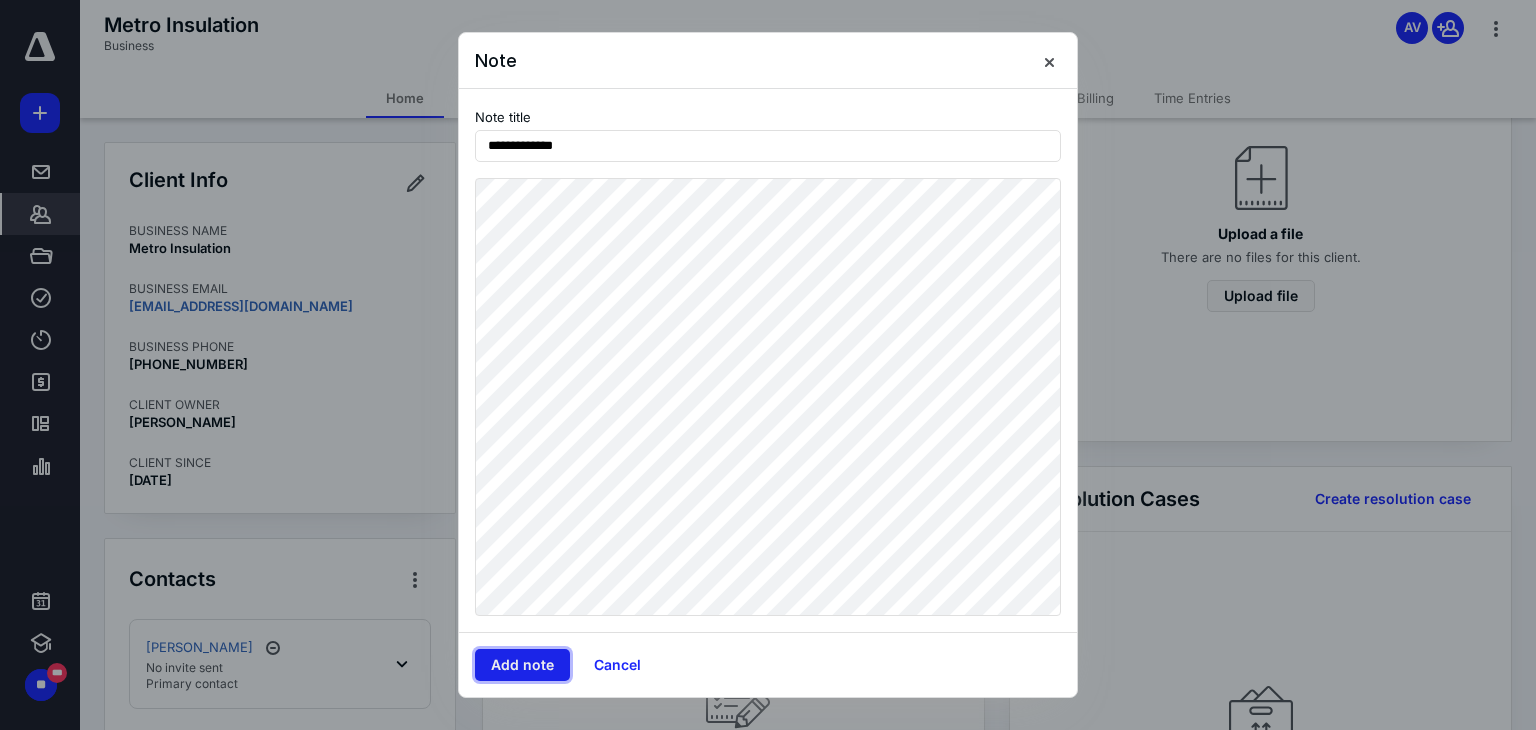 click on "Add note" at bounding box center (522, 665) 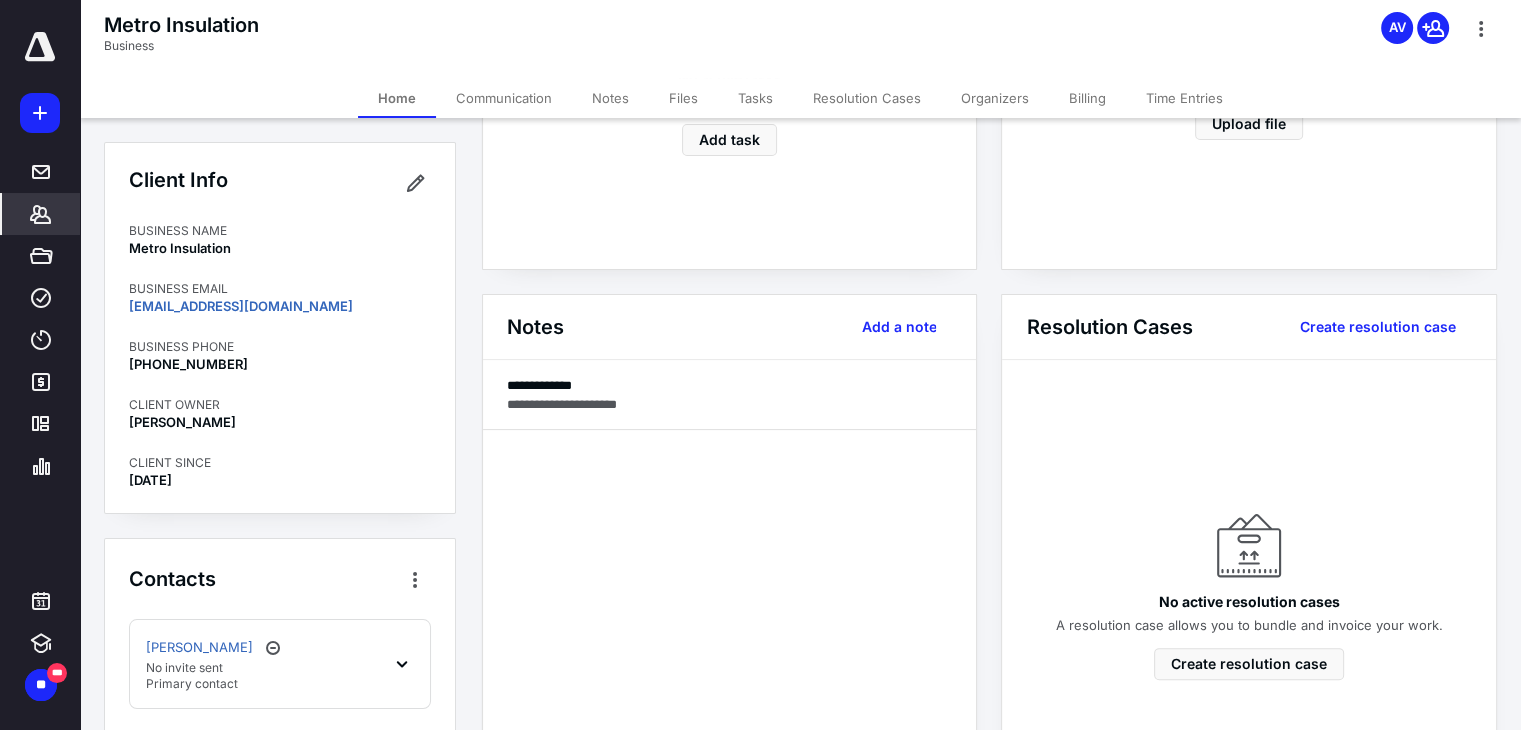 scroll, scrollTop: 919, scrollLeft: 0, axis: vertical 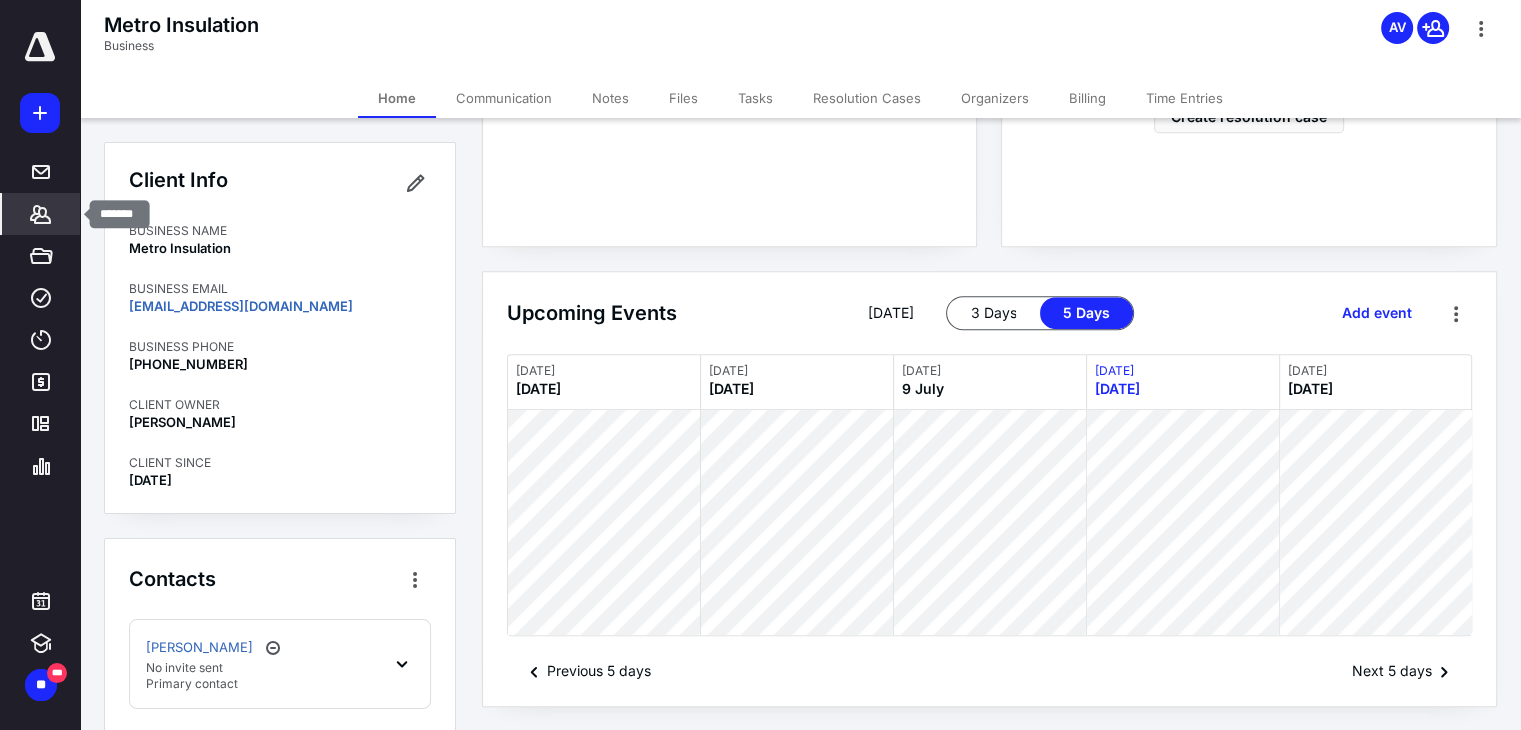 click 